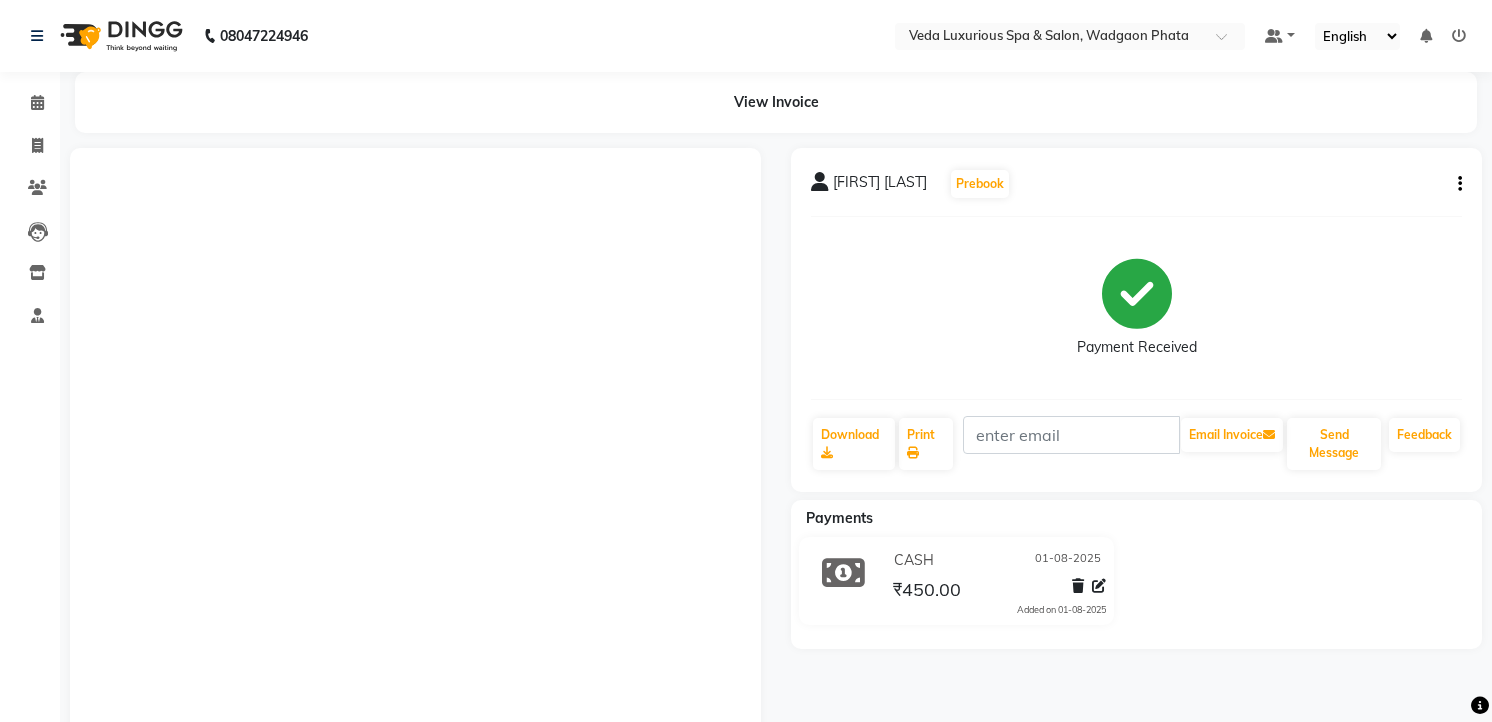 scroll, scrollTop: 0, scrollLeft: 0, axis: both 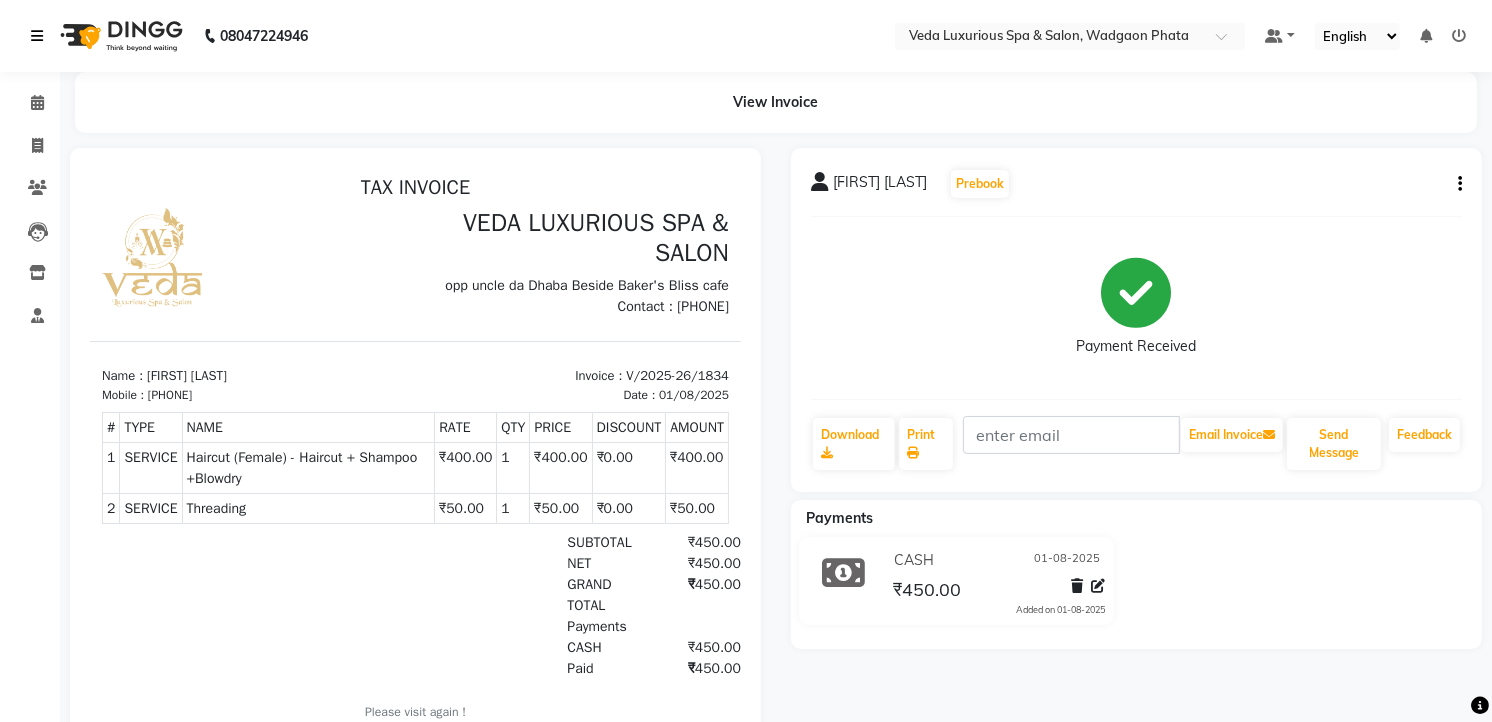 click at bounding box center [37, 36] 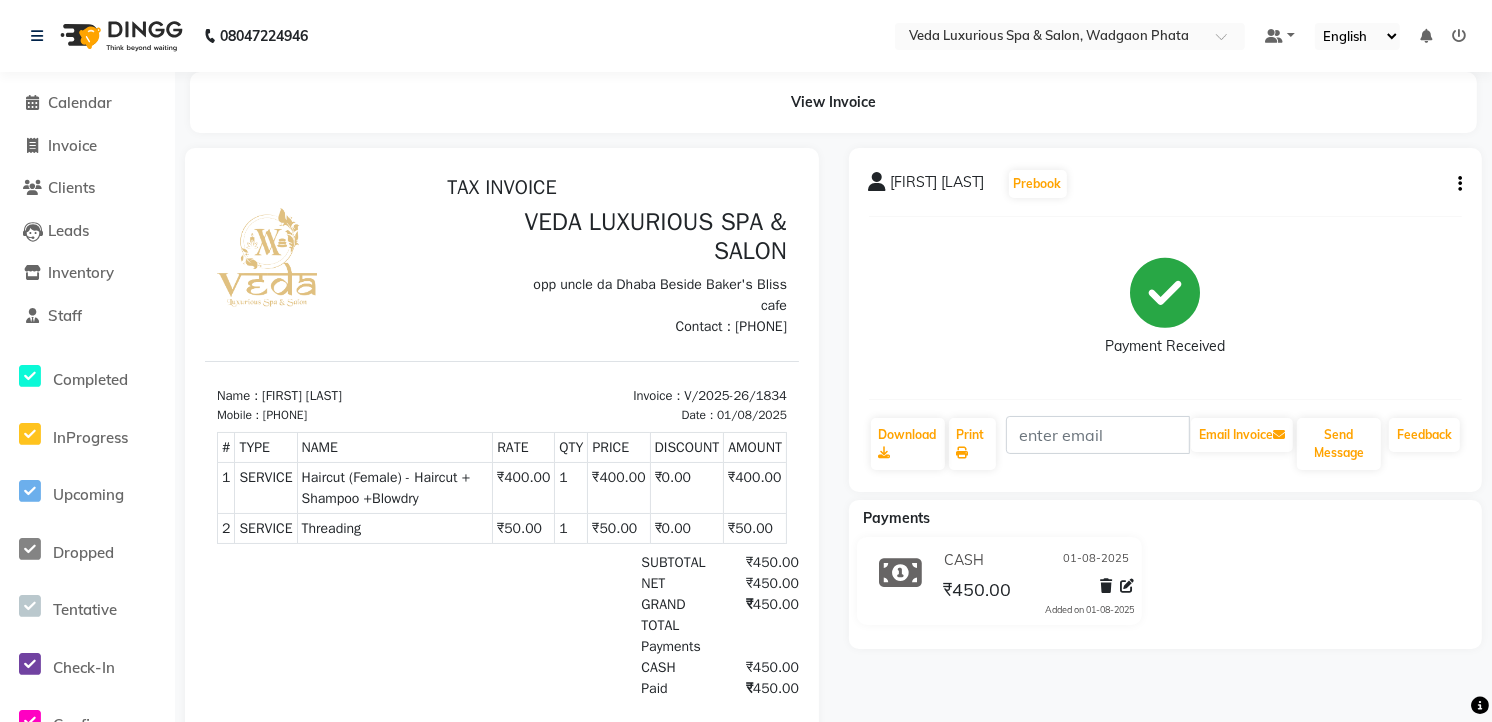 click on "08047224946" 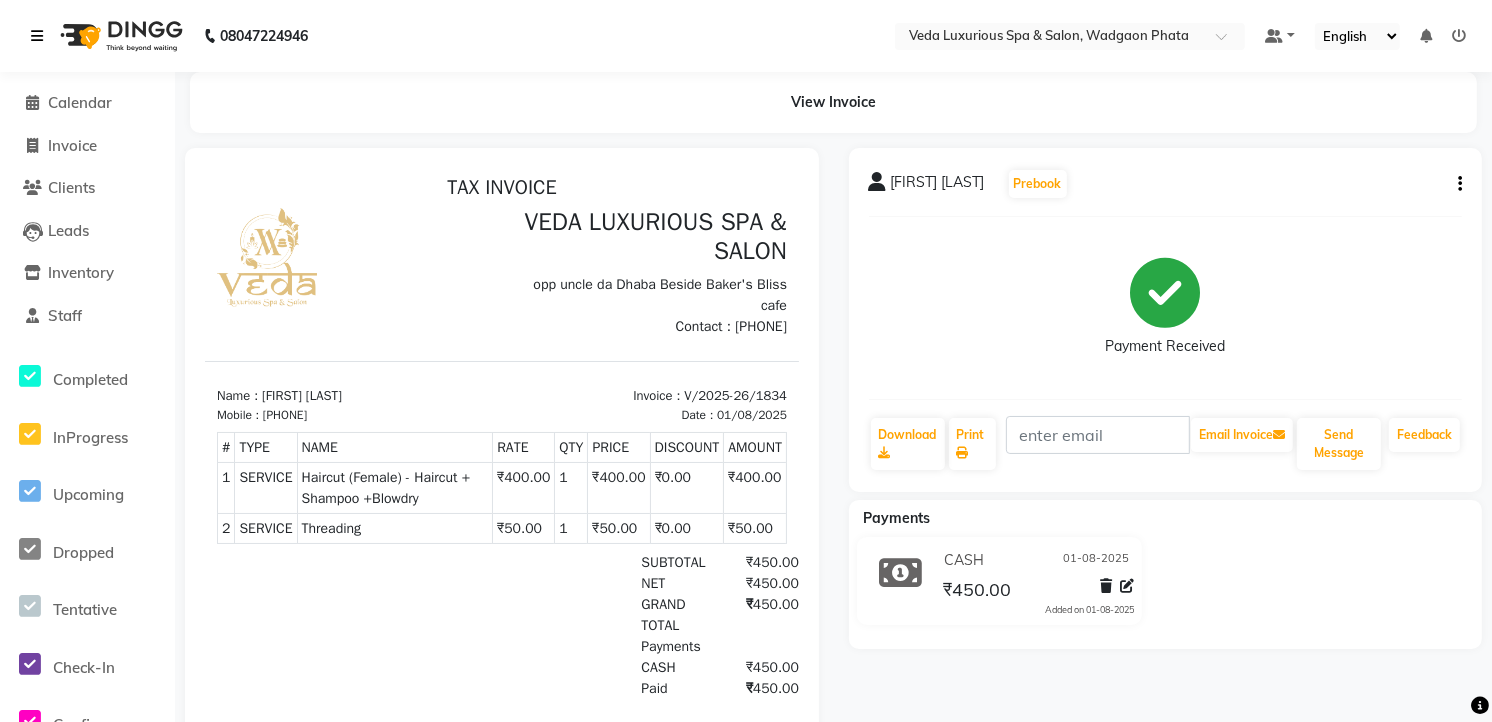 click at bounding box center [41, 36] 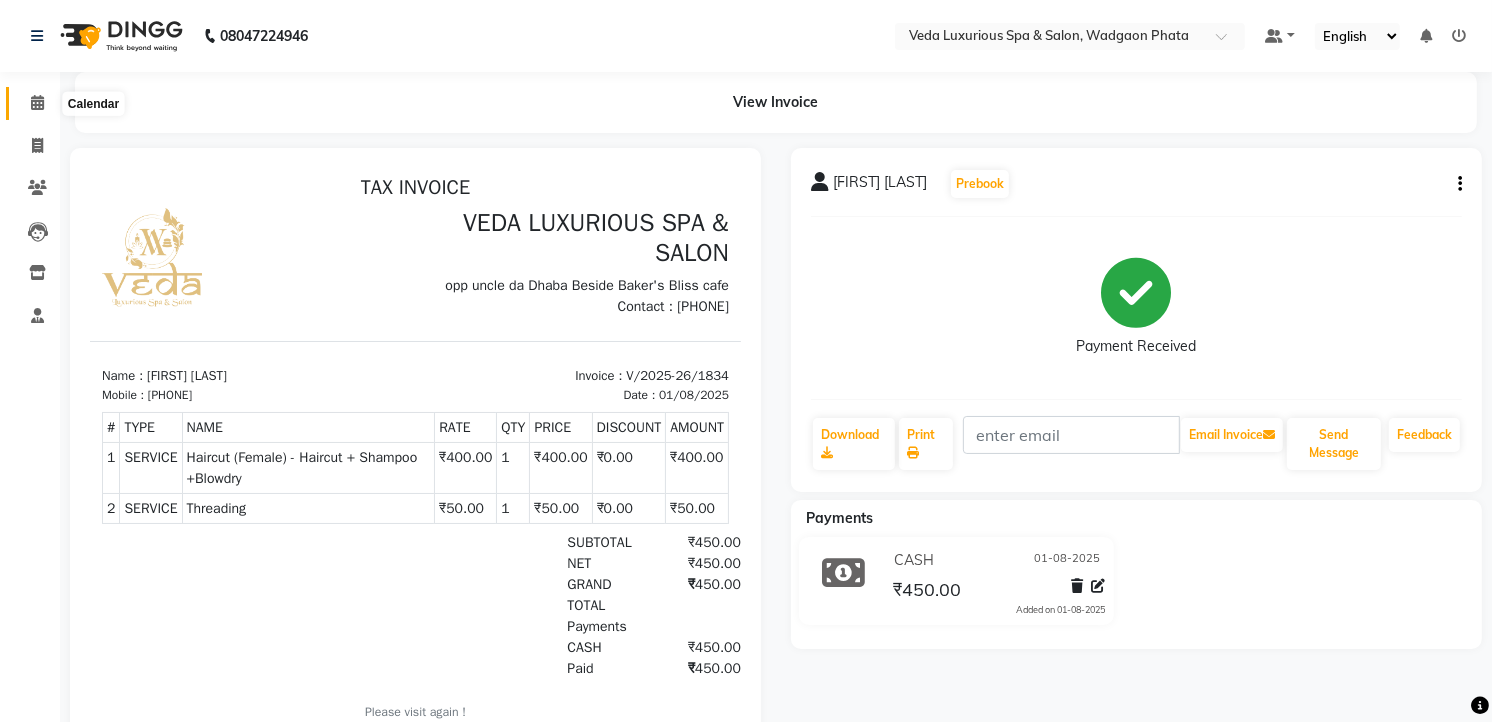 click 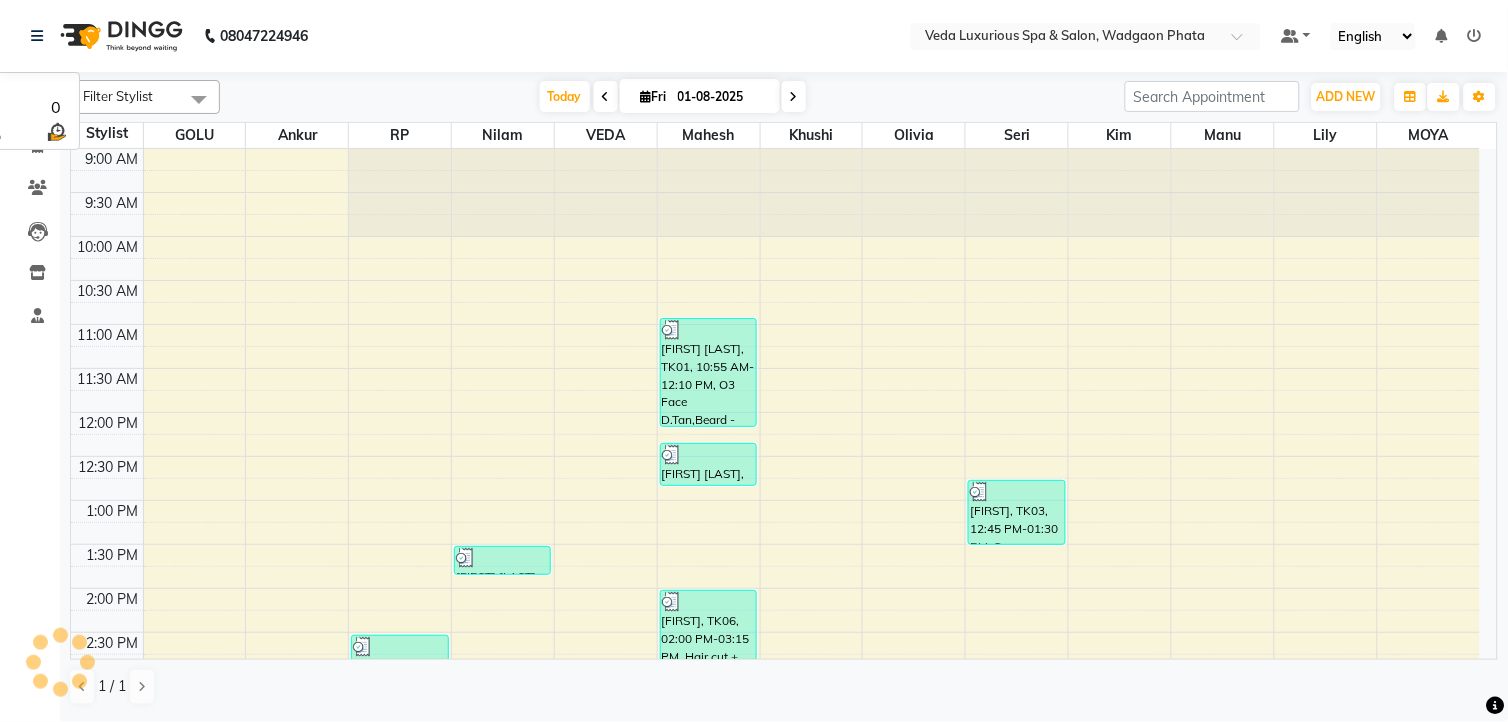 scroll, scrollTop: 0, scrollLeft: 0, axis: both 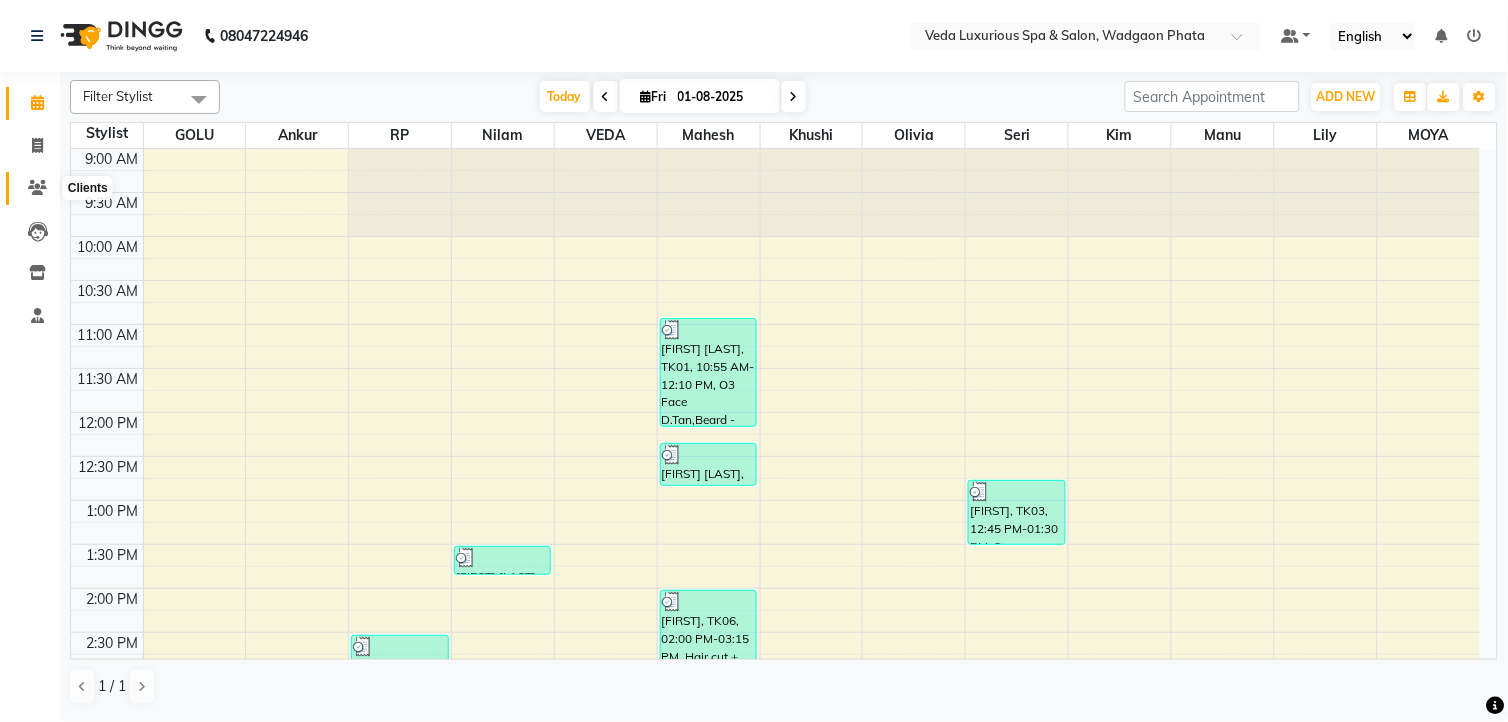 click 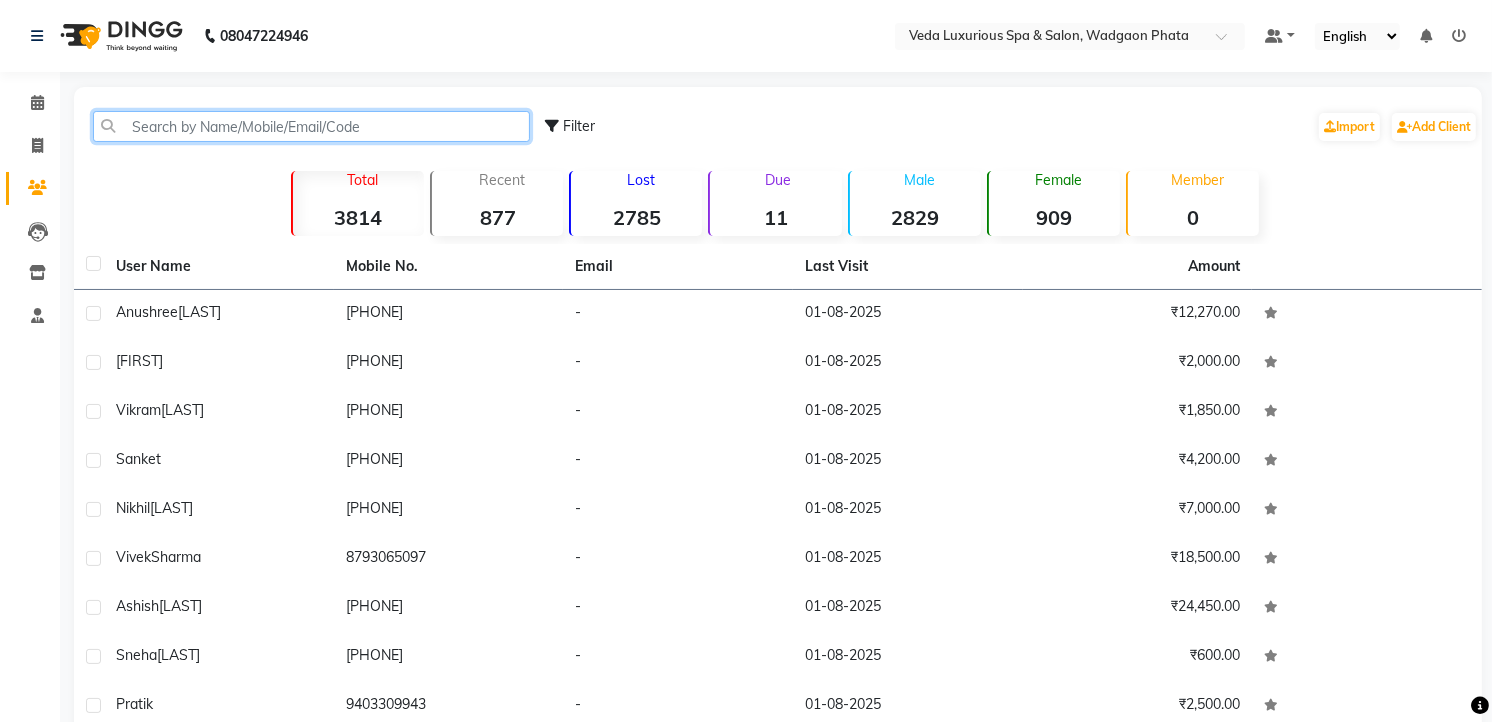 click 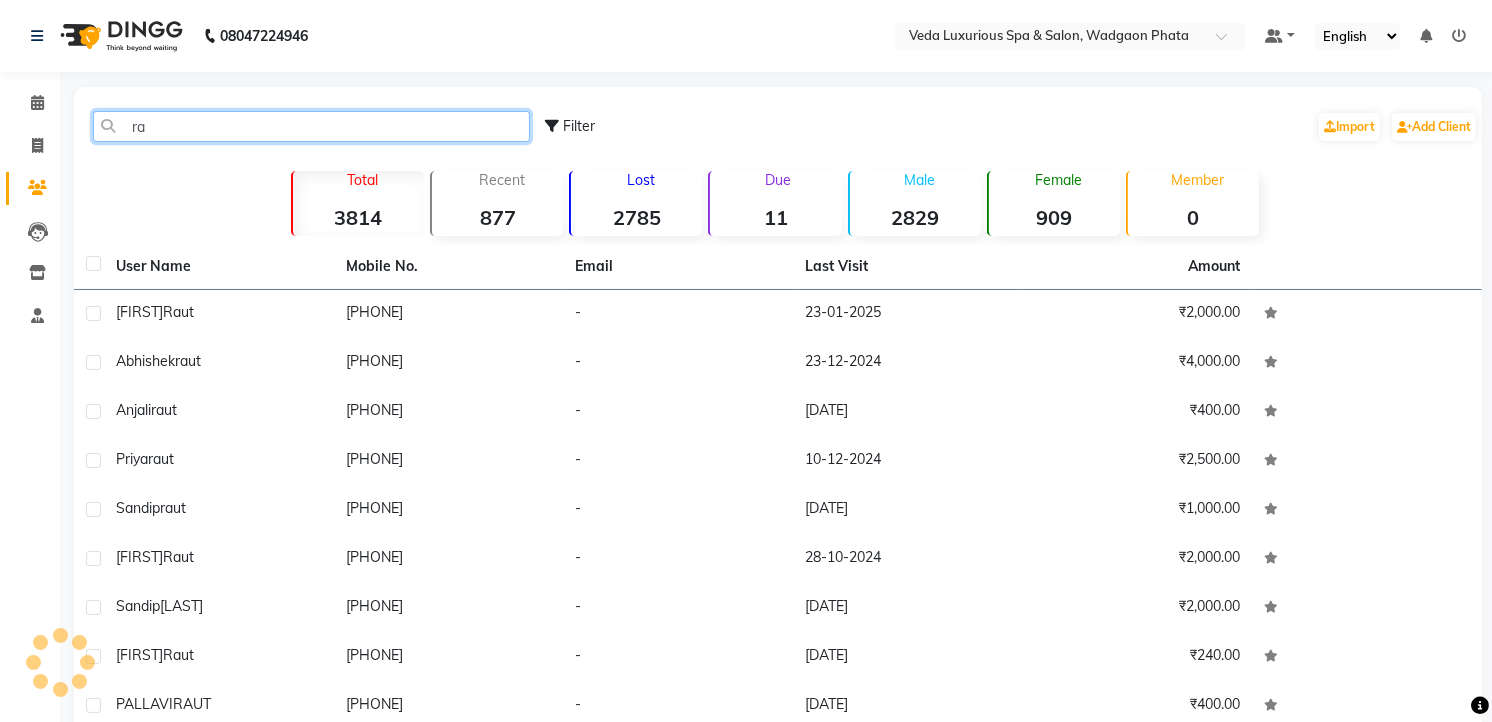 type on "r" 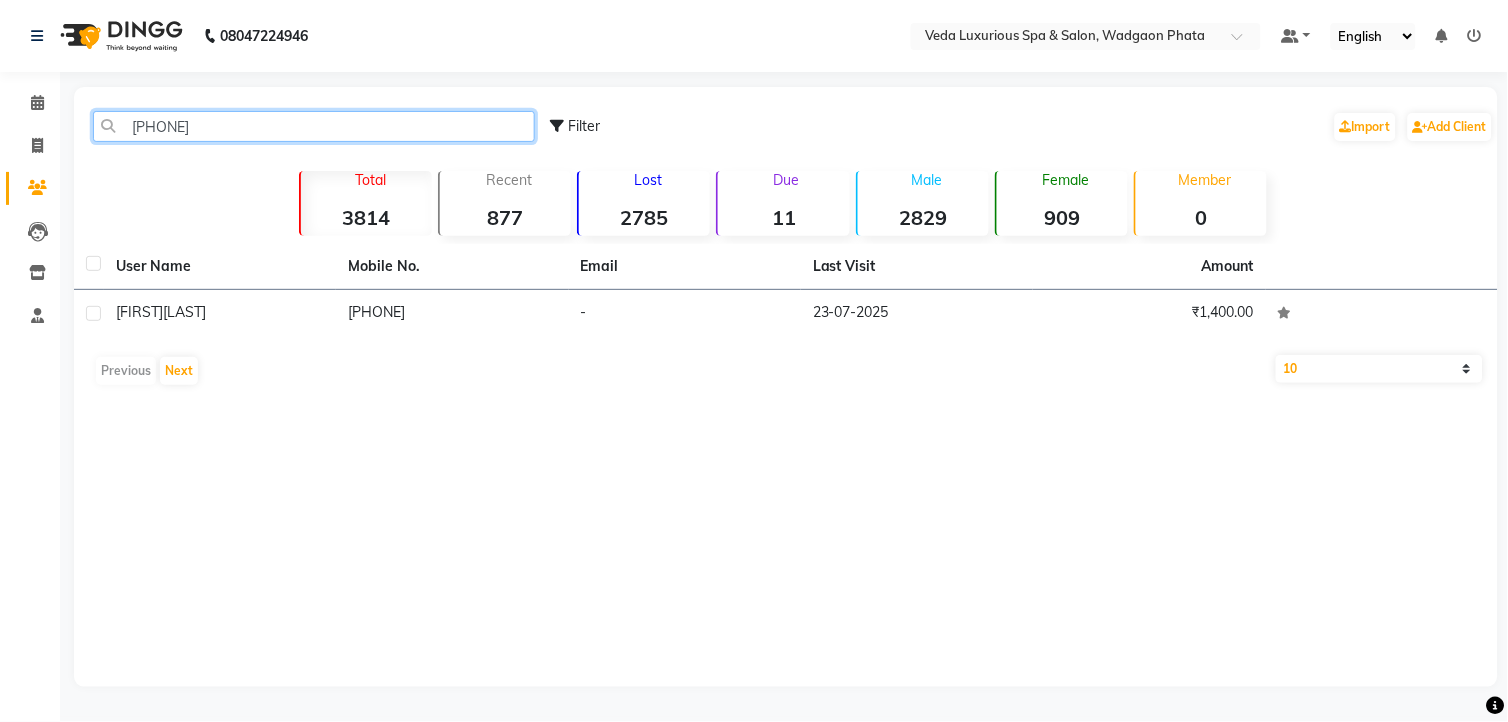 drag, startPoint x: 244, startPoint y: 120, endPoint x: 77, endPoint y: 146, distance: 169.01184 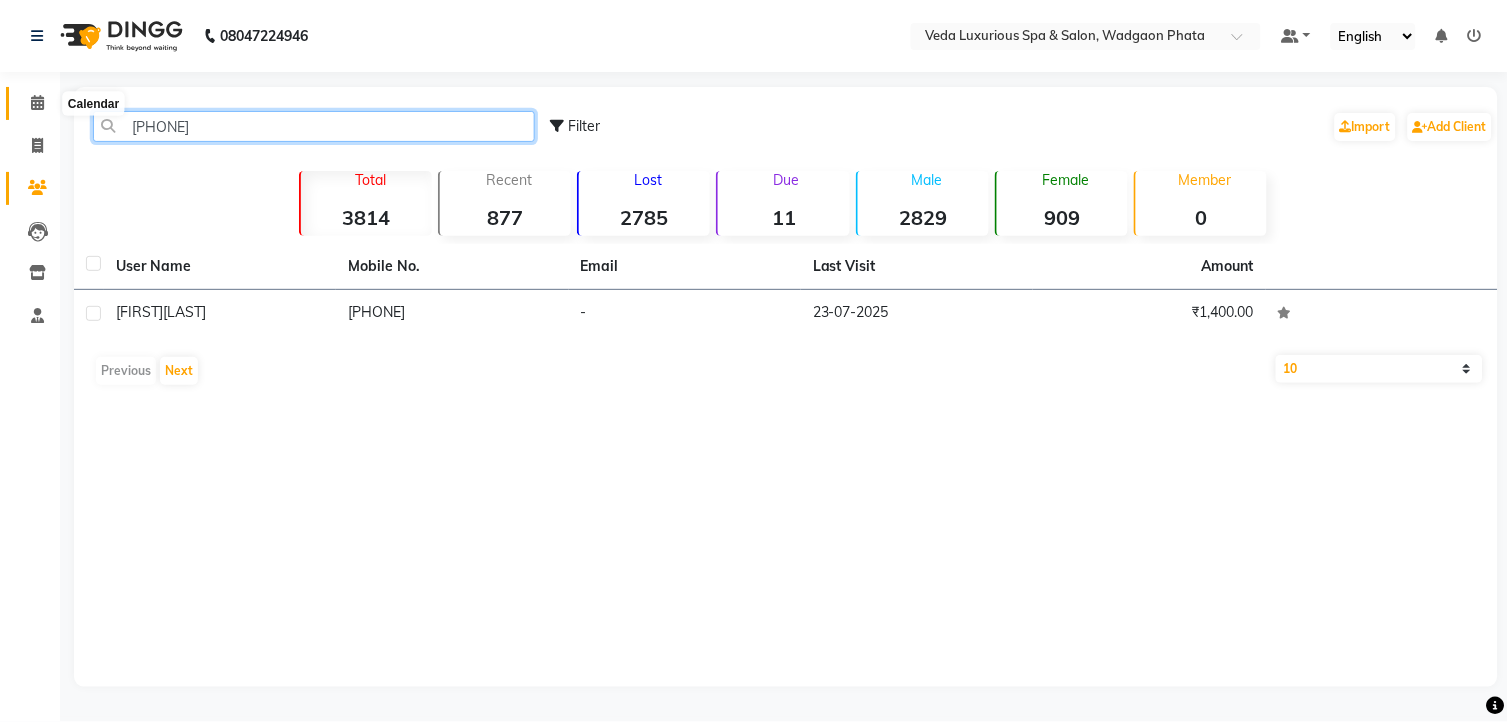 type on "[PHONE]" 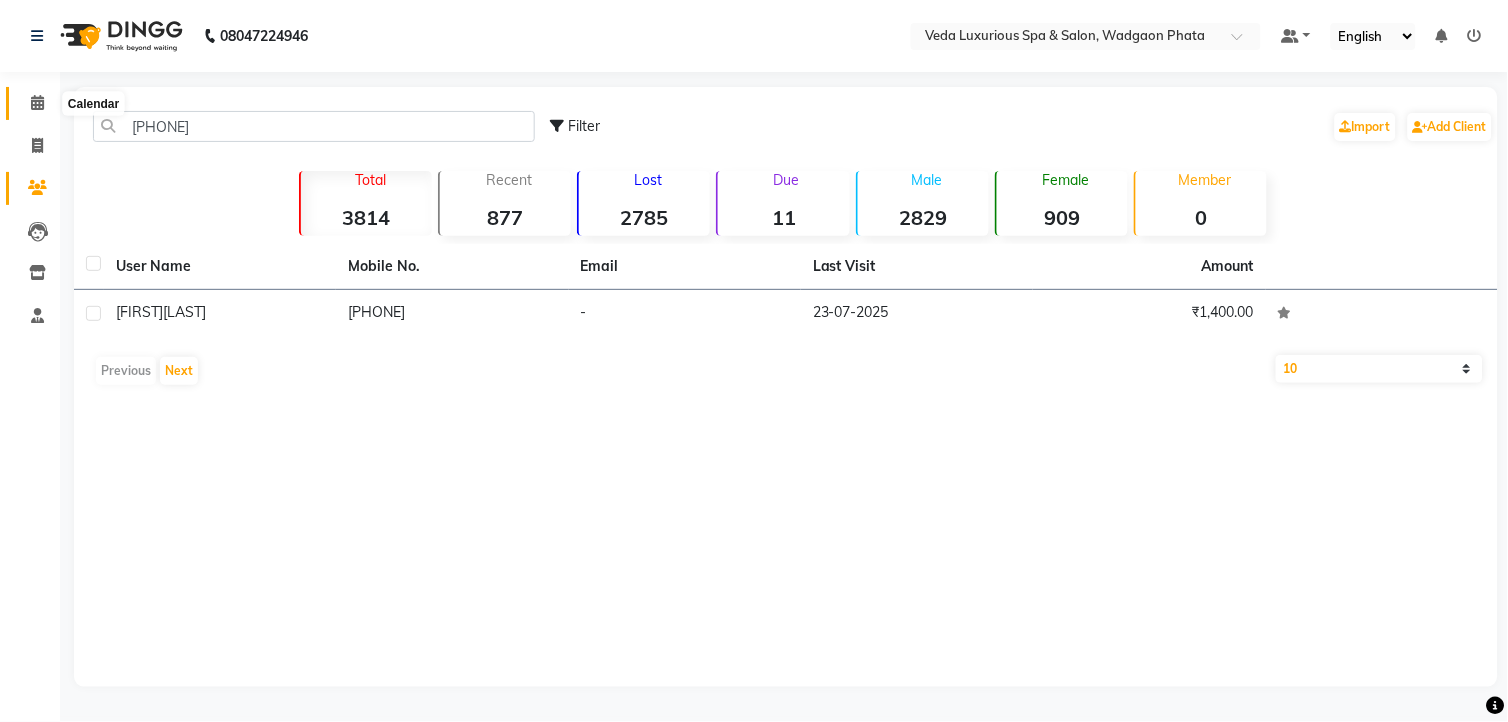 click 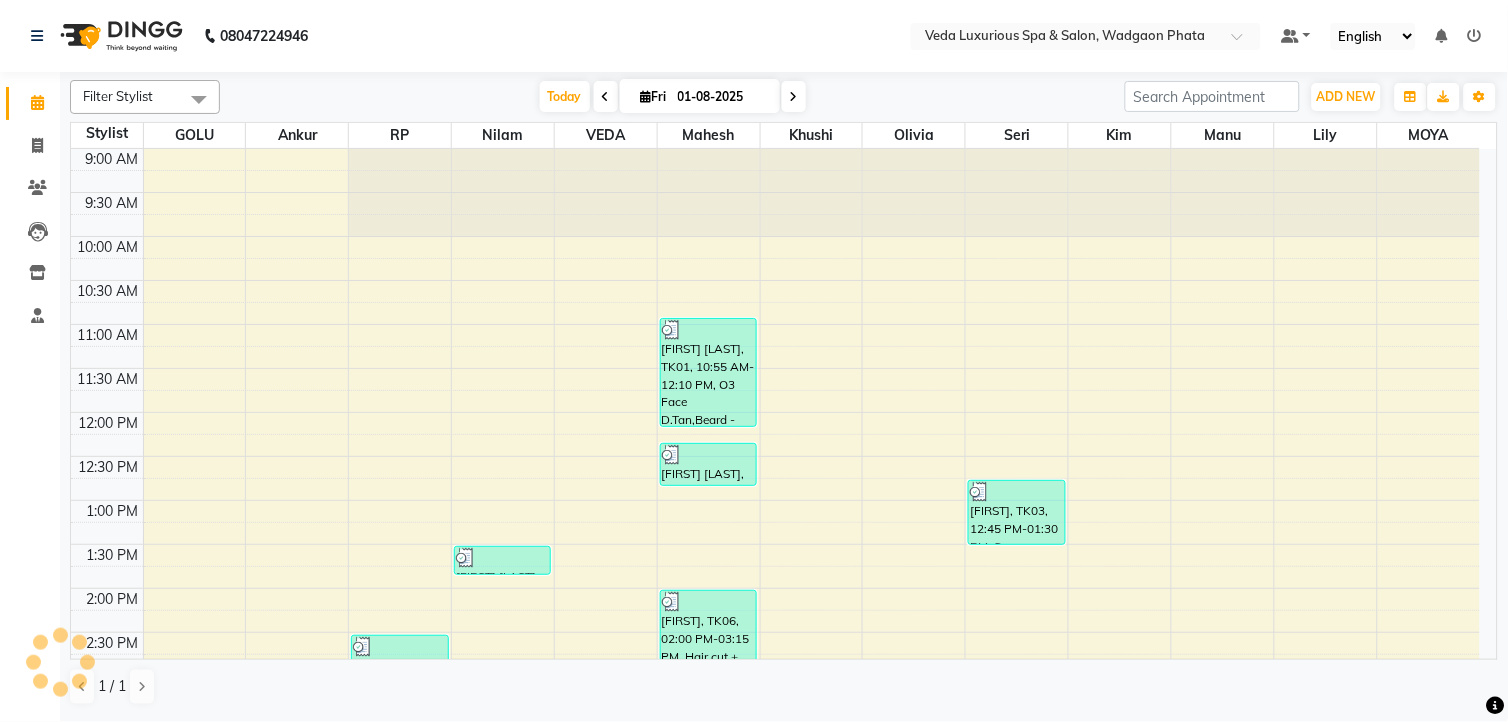 scroll, scrollTop: 0, scrollLeft: 0, axis: both 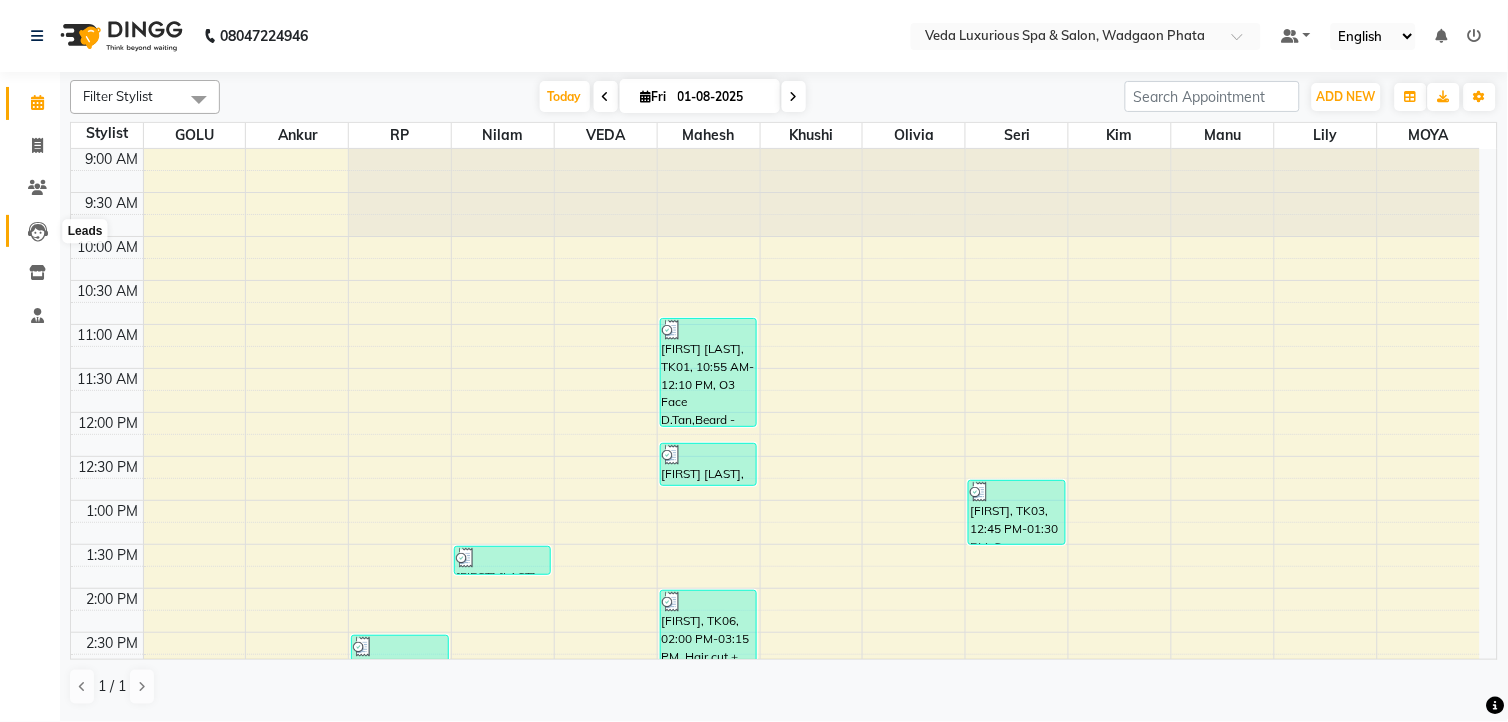 click 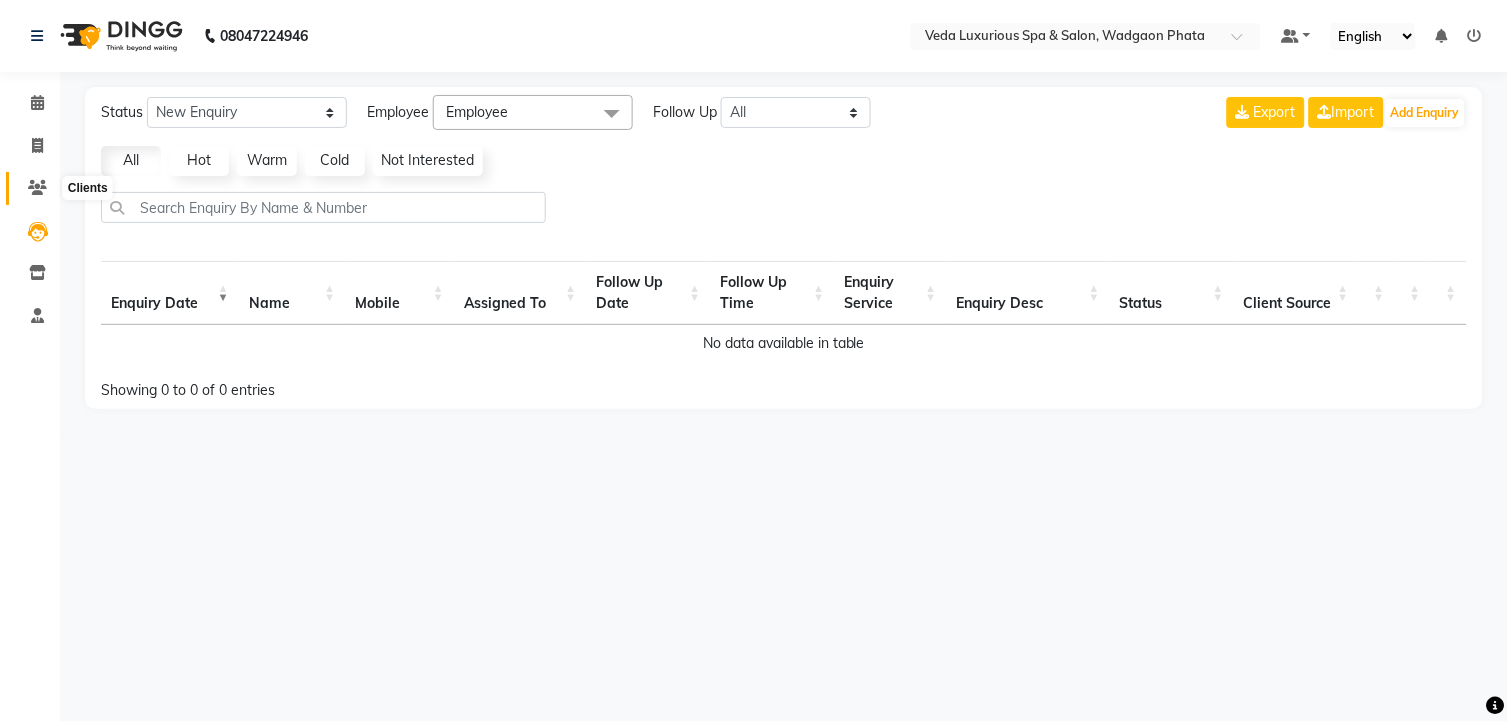 click 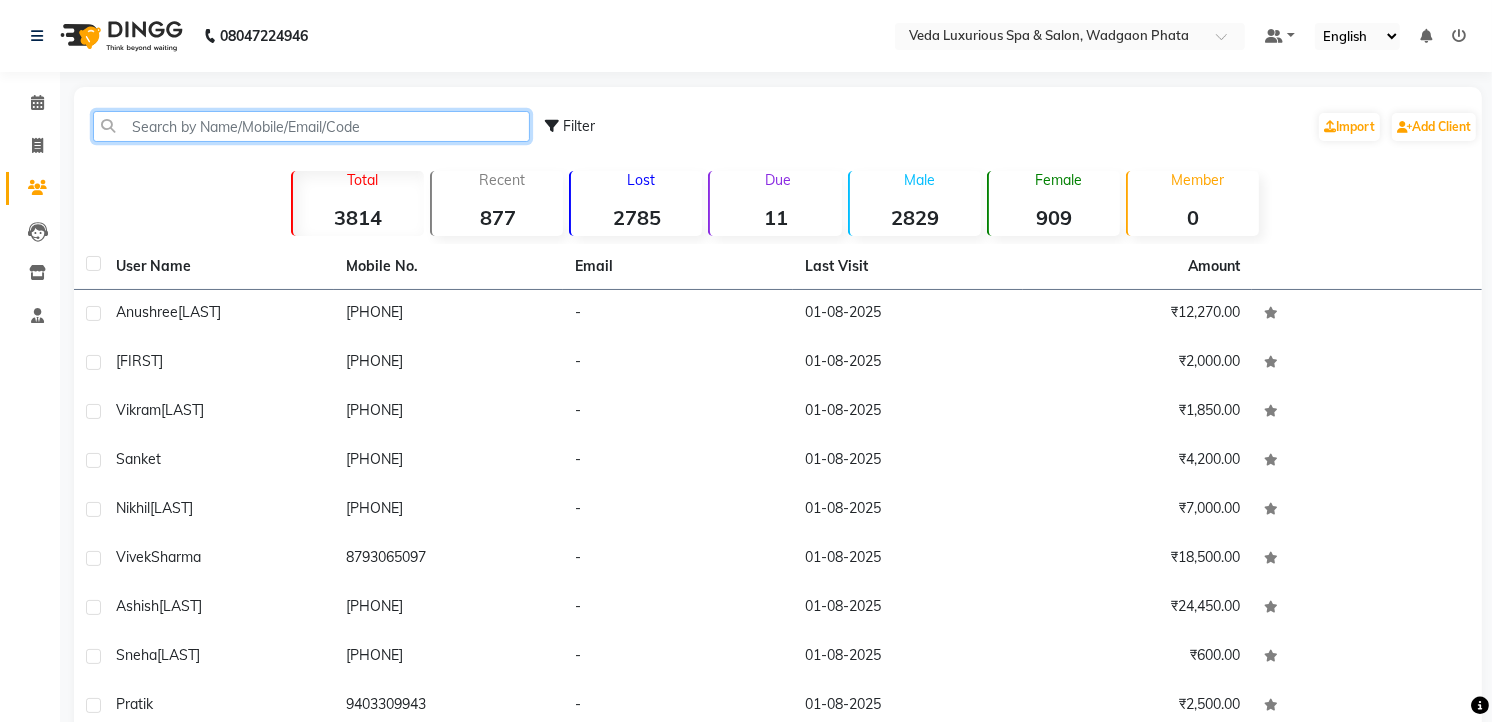 click 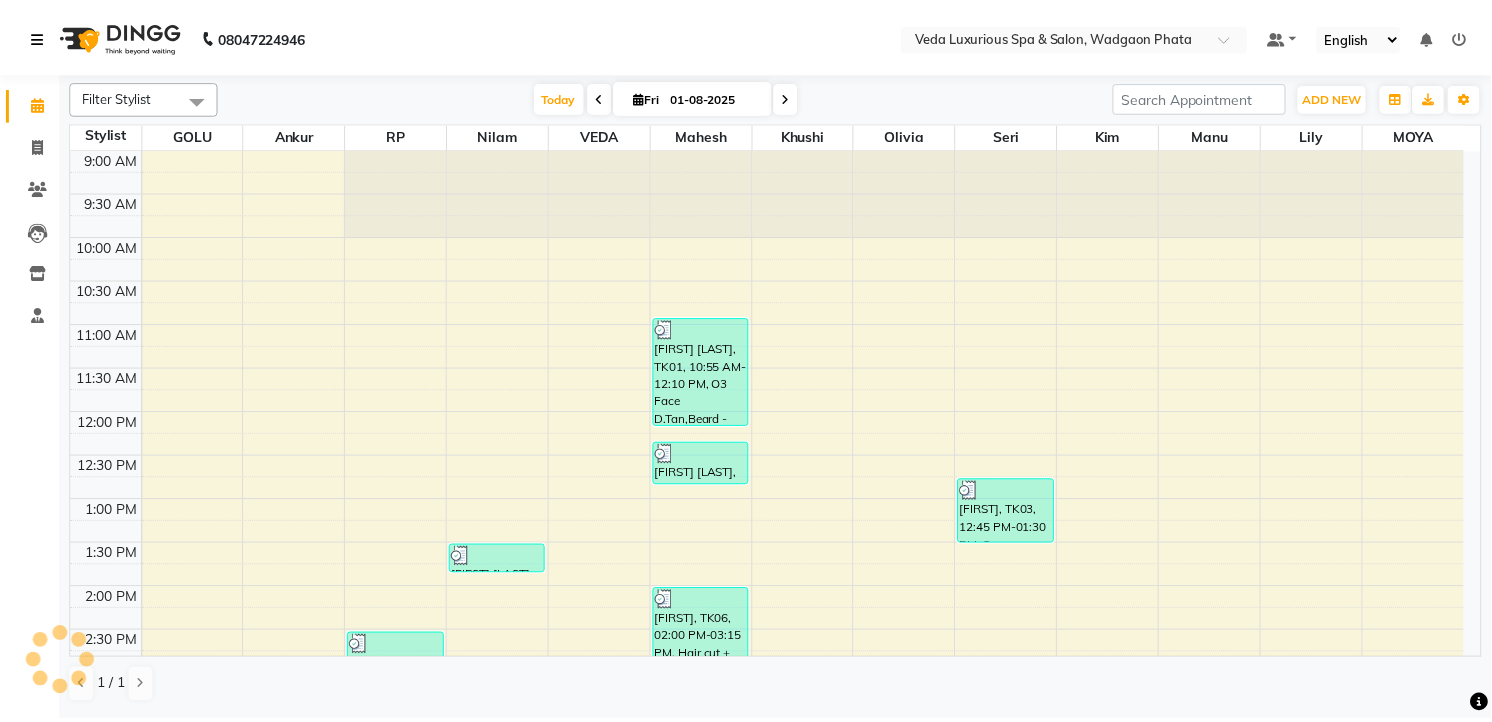 scroll, scrollTop: 0, scrollLeft: 0, axis: both 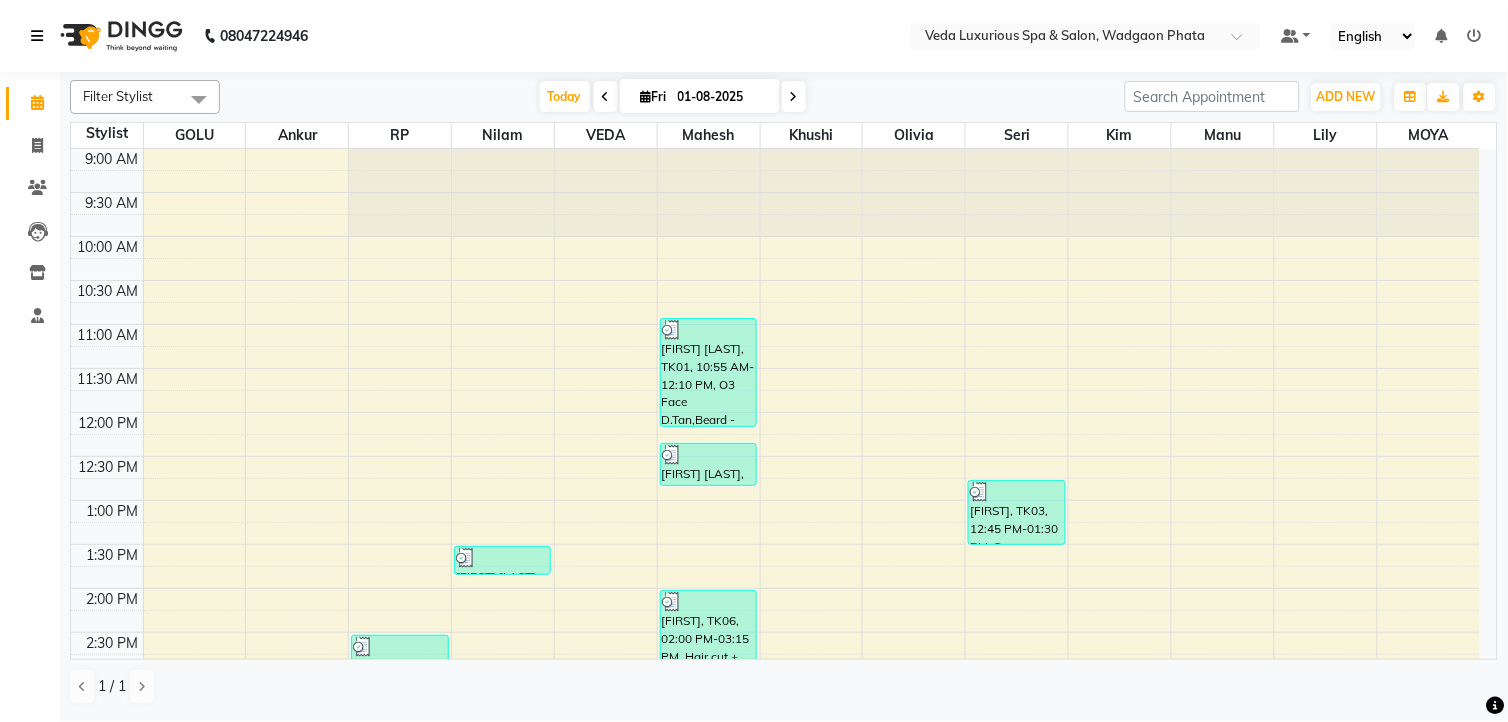click at bounding box center (37, 36) 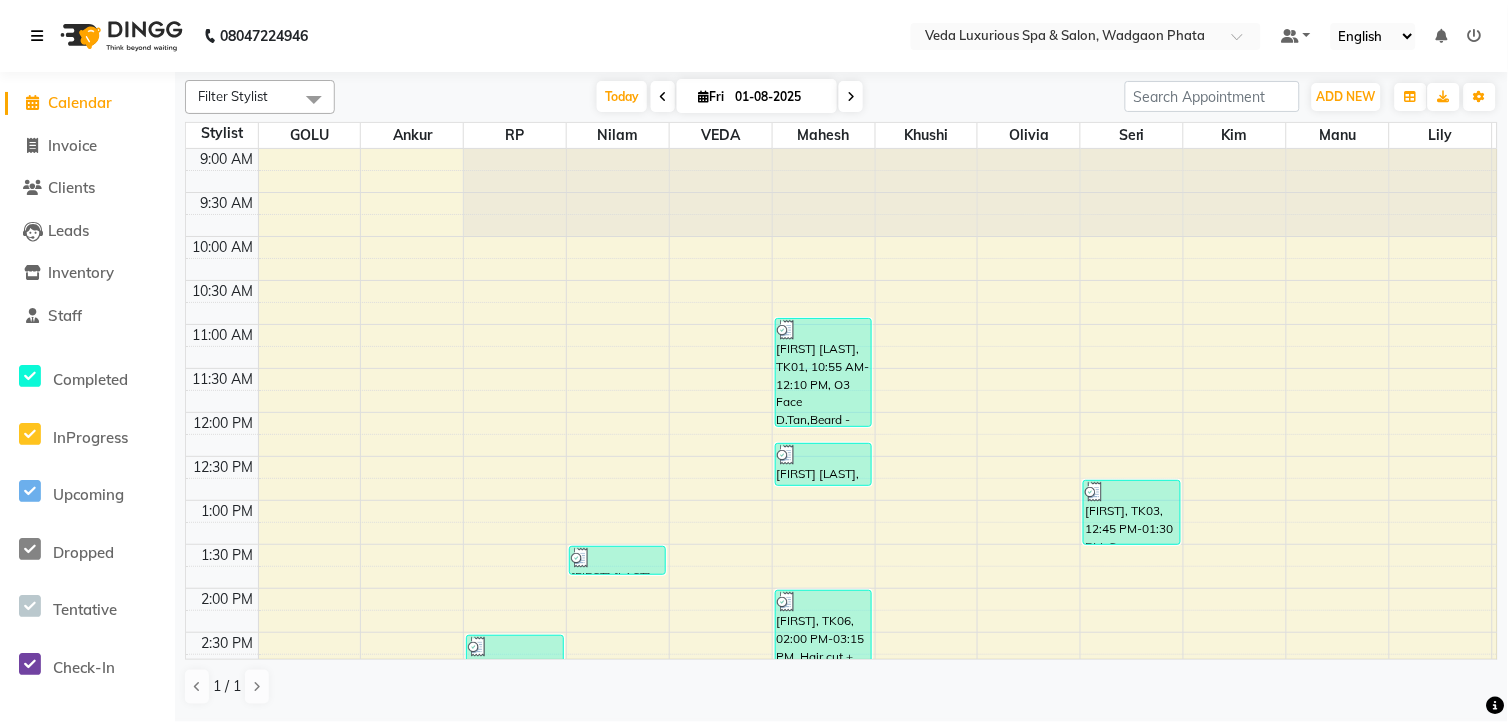 click at bounding box center [37, 36] 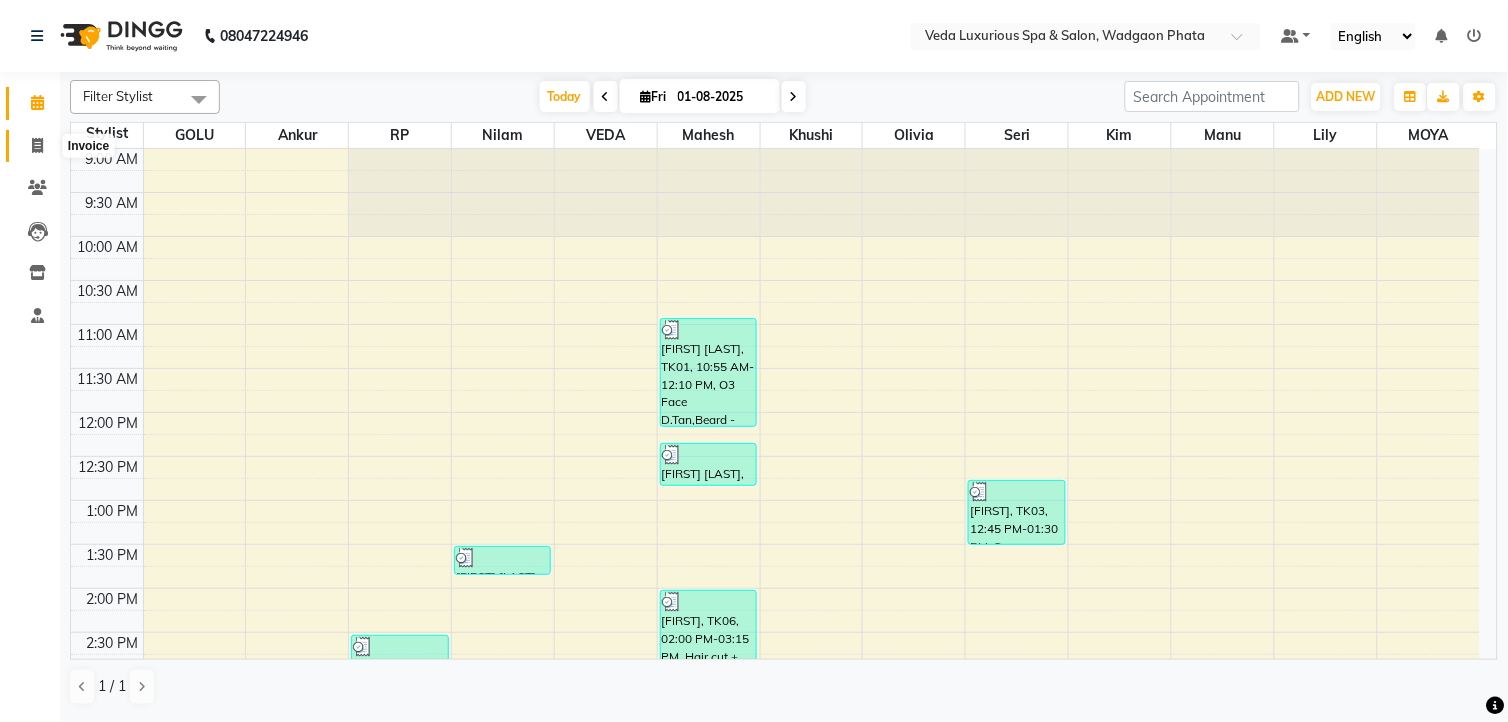 click 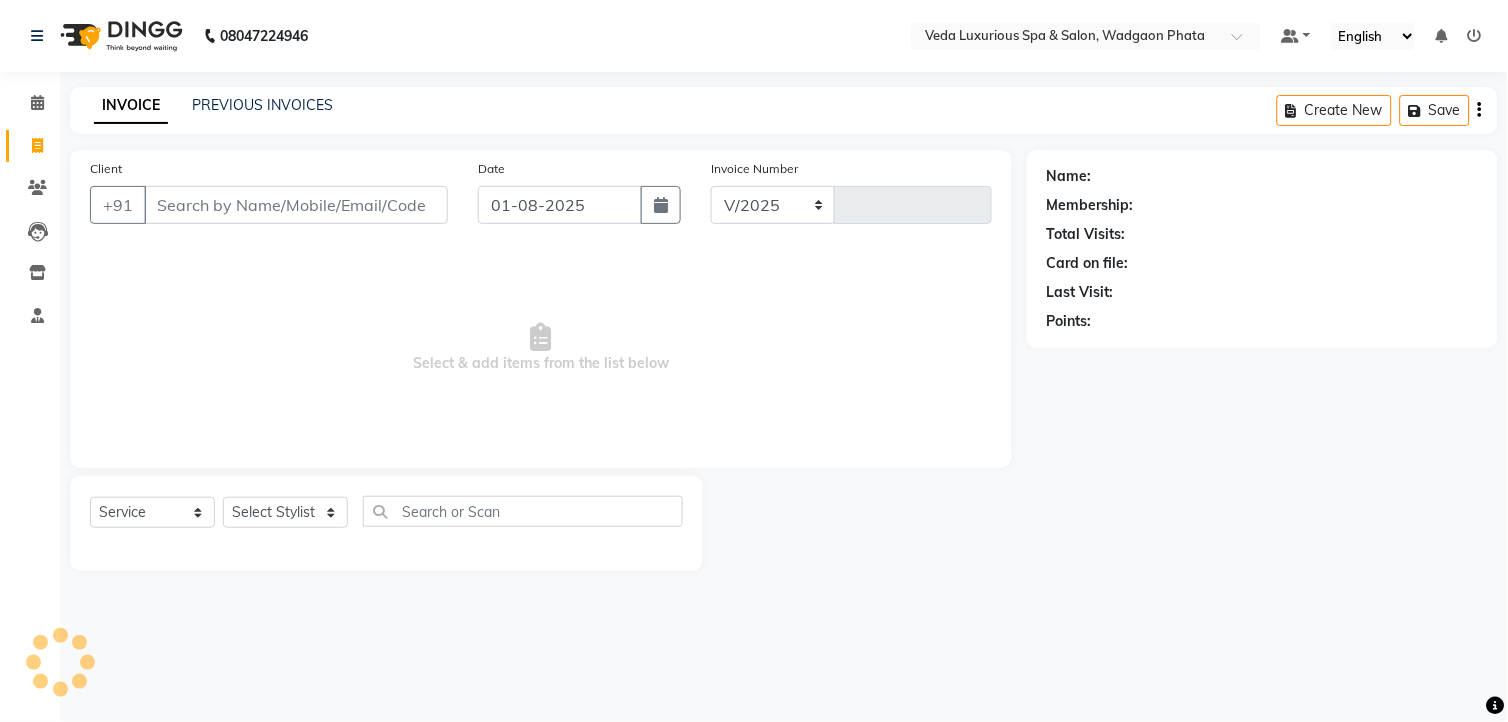 select on "4666" 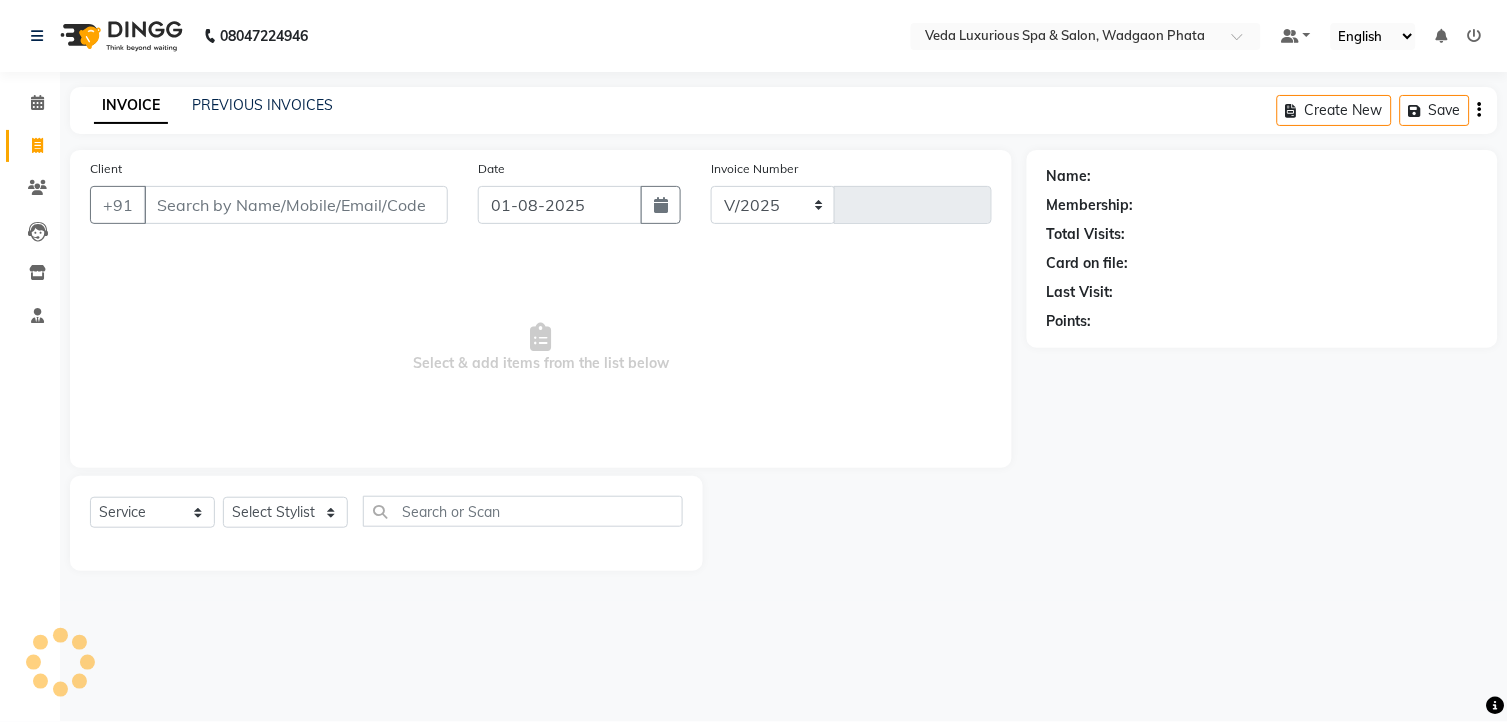 type on "1835" 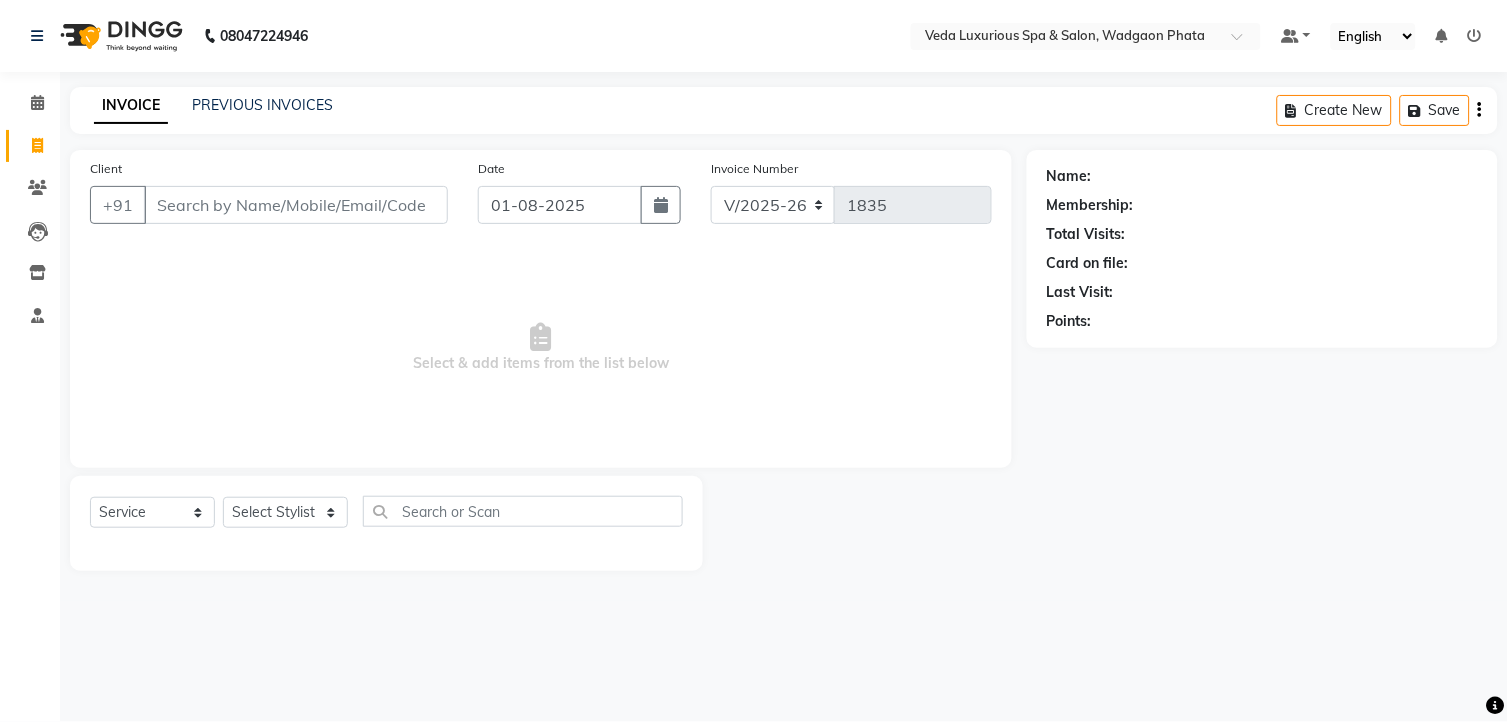 click on "Client" at bounding box center [296, 205] 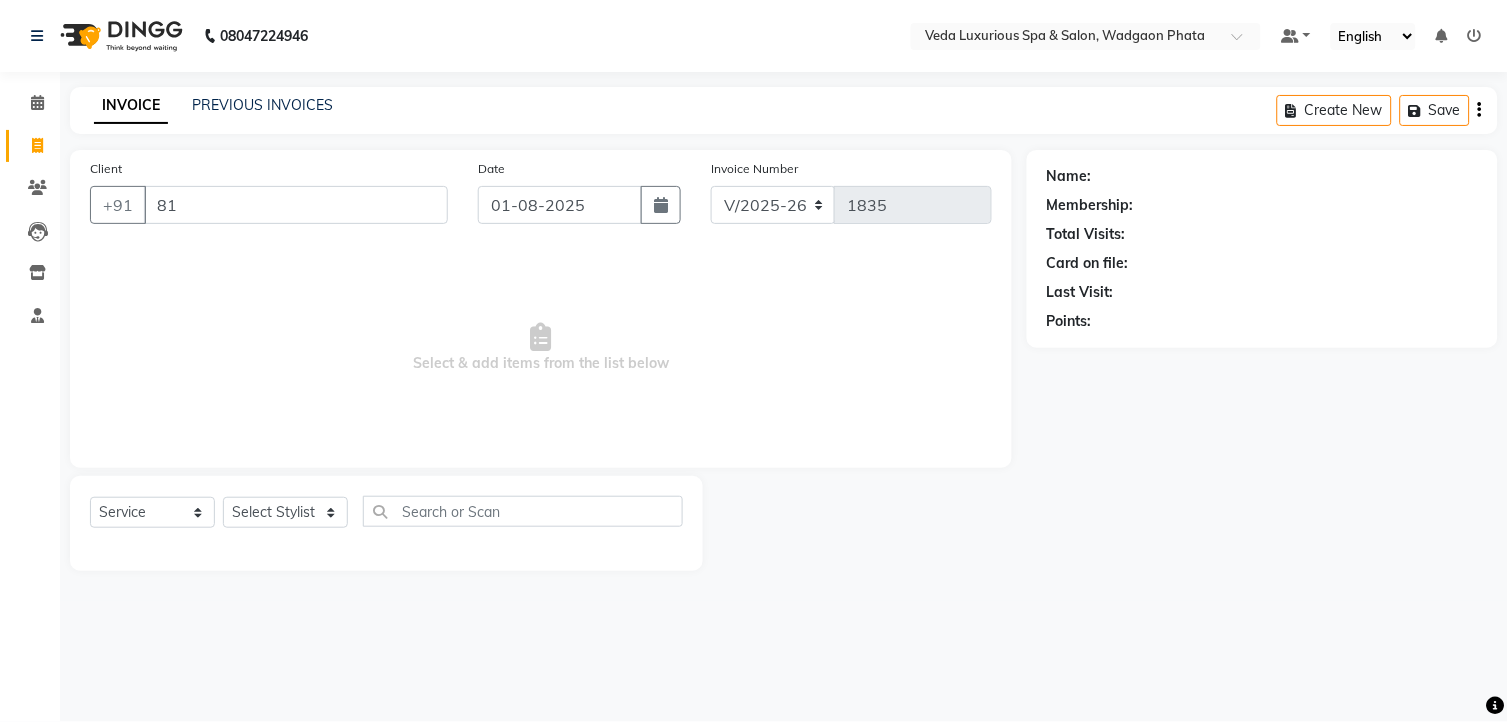 type on "8" 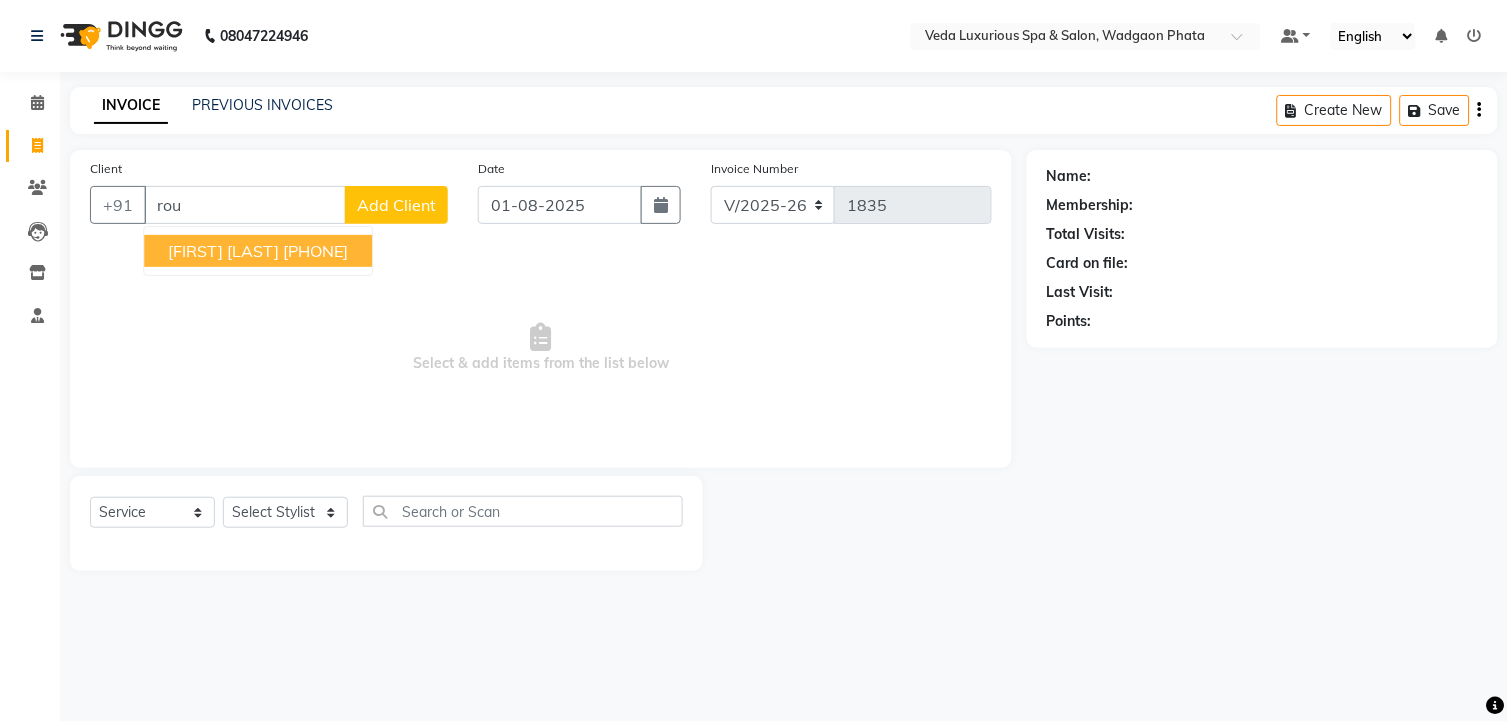 click on "[FIRST] [LAST]" at bounding box center (223, 251) 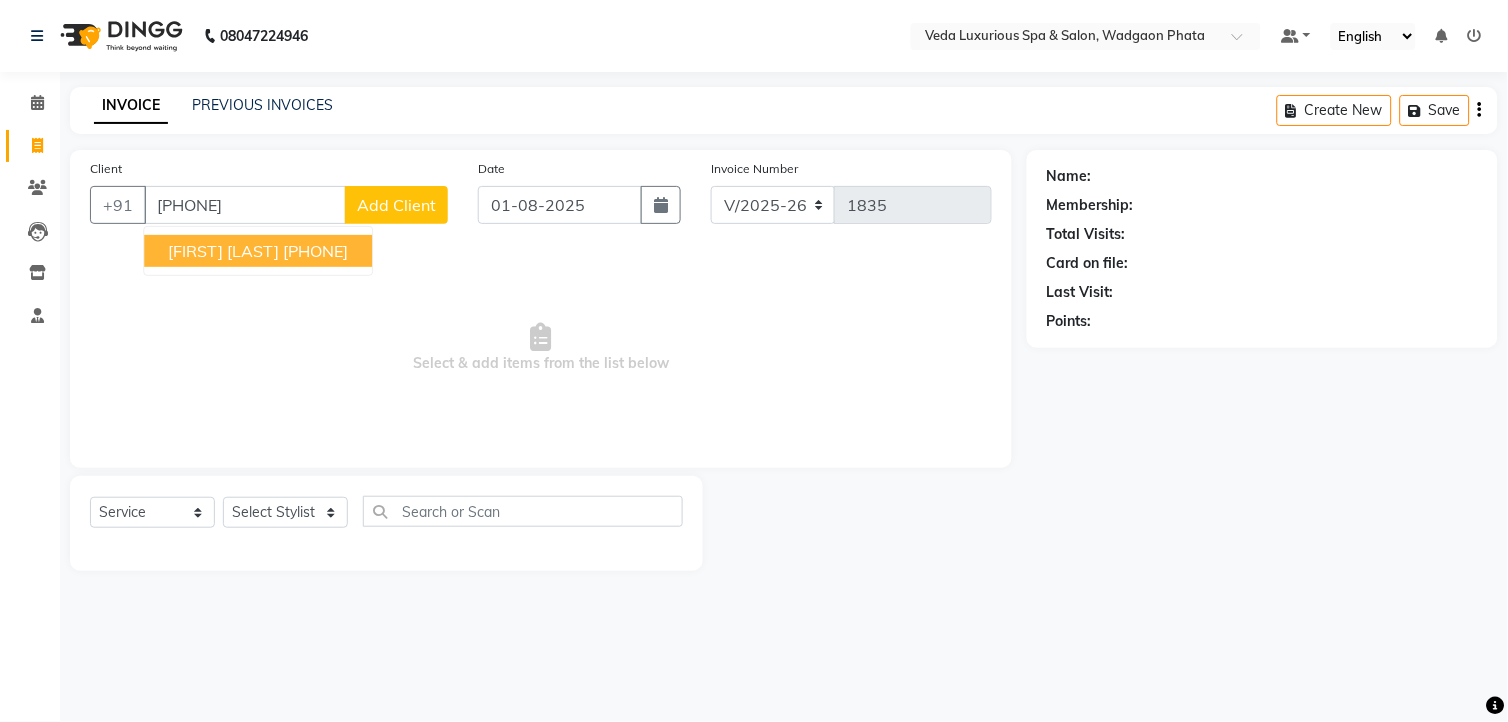 type on "[PHONE]" 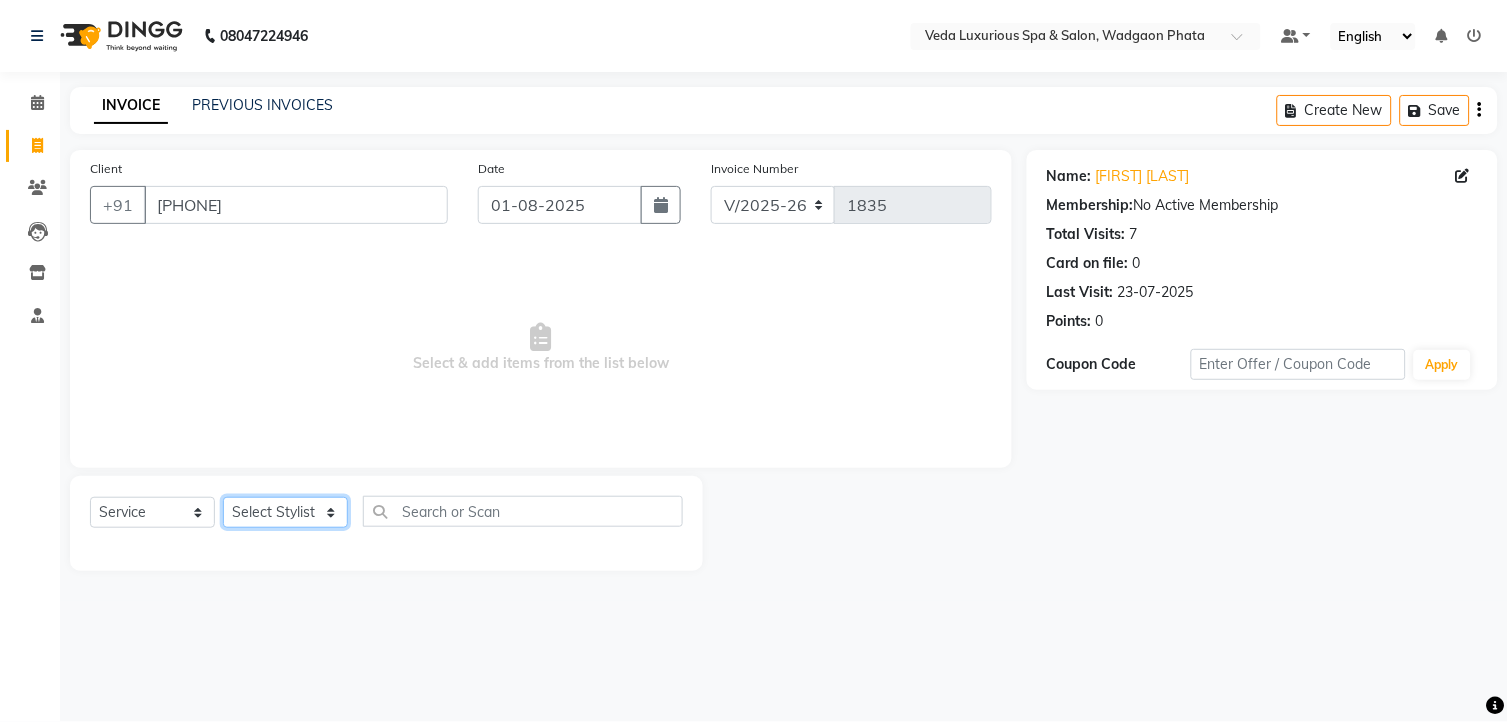 click on "Select Stylist Ankur GOLU Khushi kim lily Mahesh manu MOYA Nilam olivia RP seri VEDA" 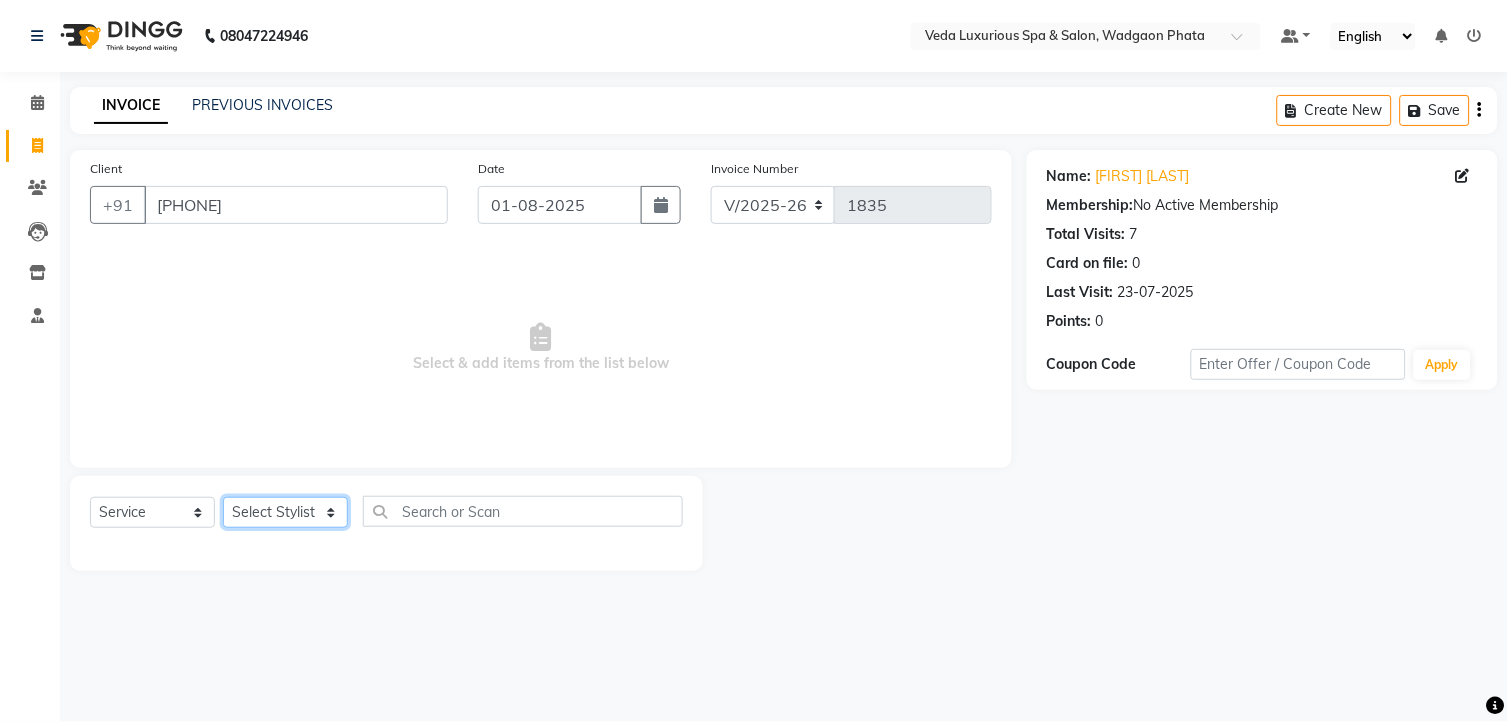 select on "58145" 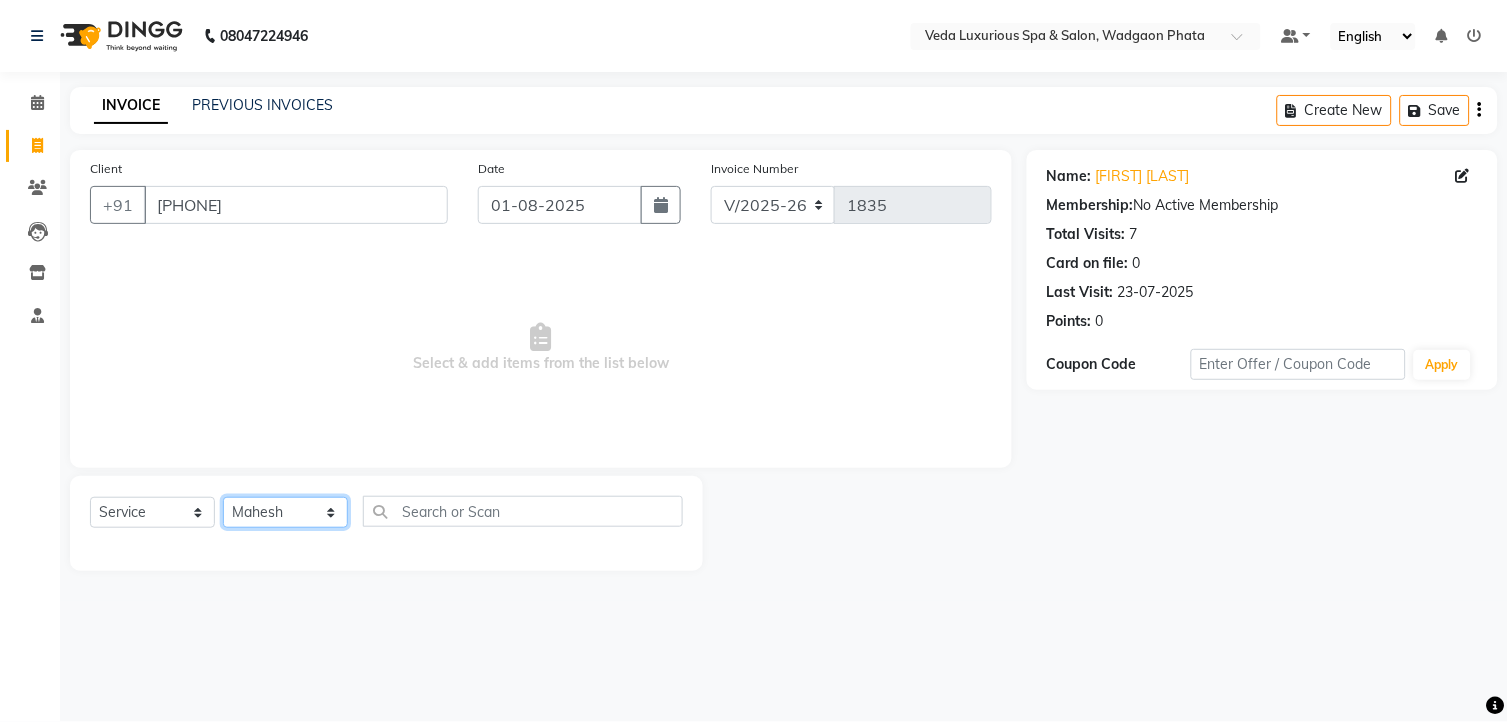 click on "Select Stylist Ankur GOLU Khushi kim lily Mahesh manu MOYA Nilam olivia RP seri VEDA" 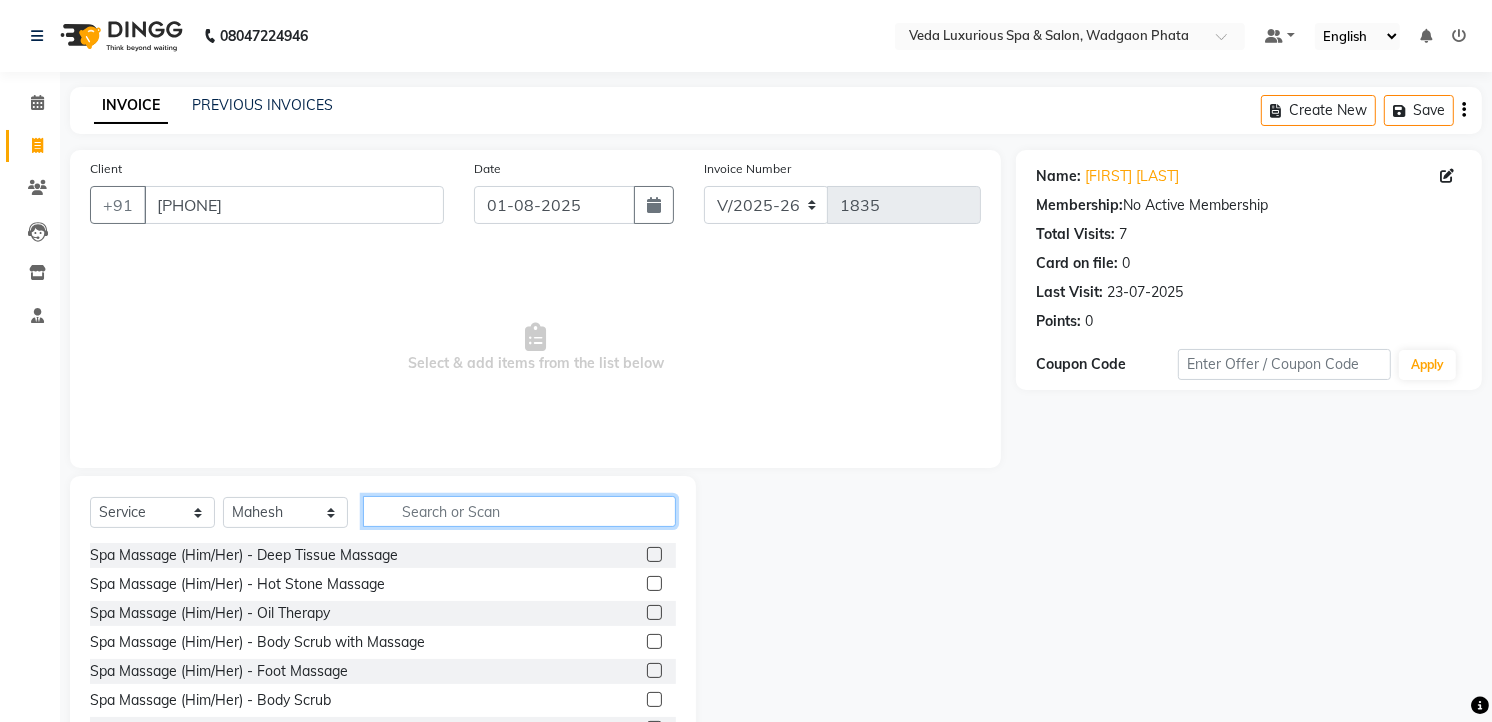 click 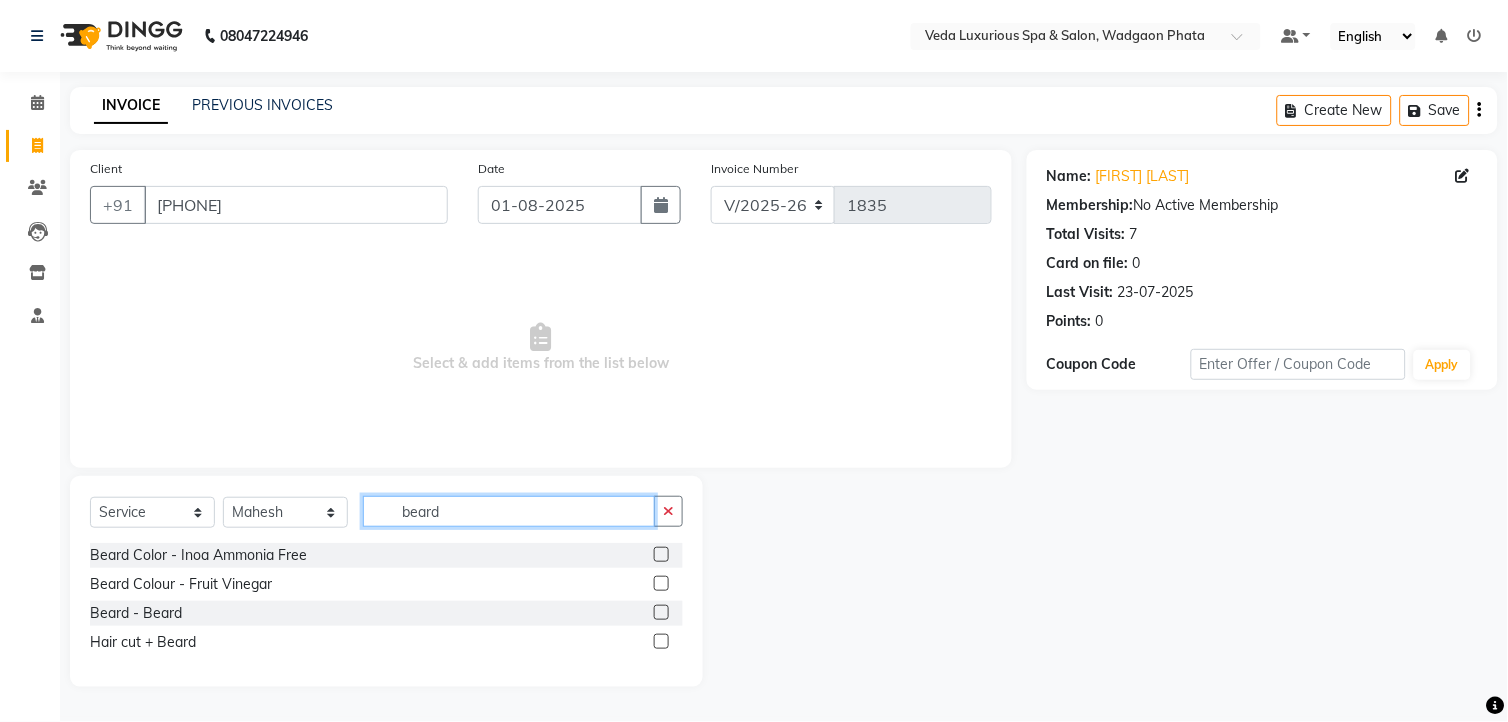 type on "beard" 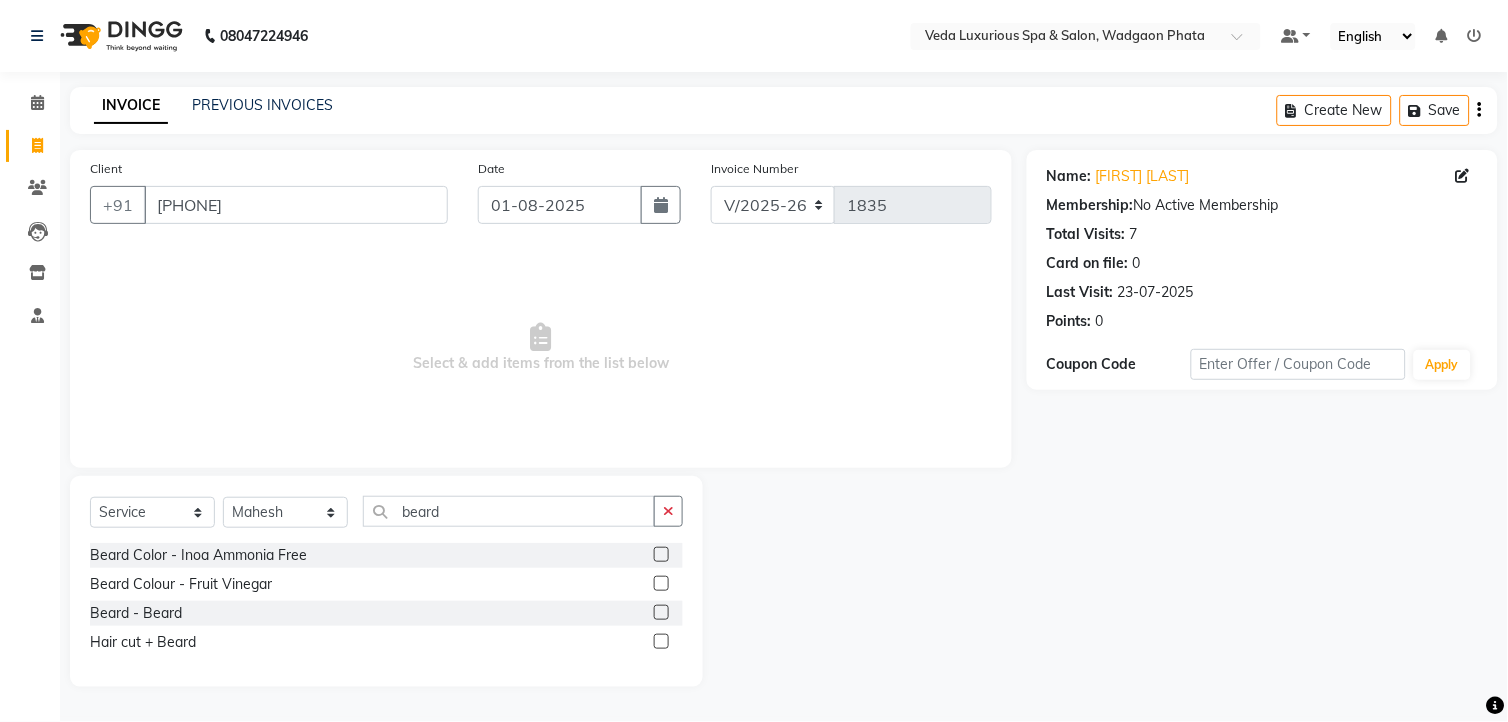 click 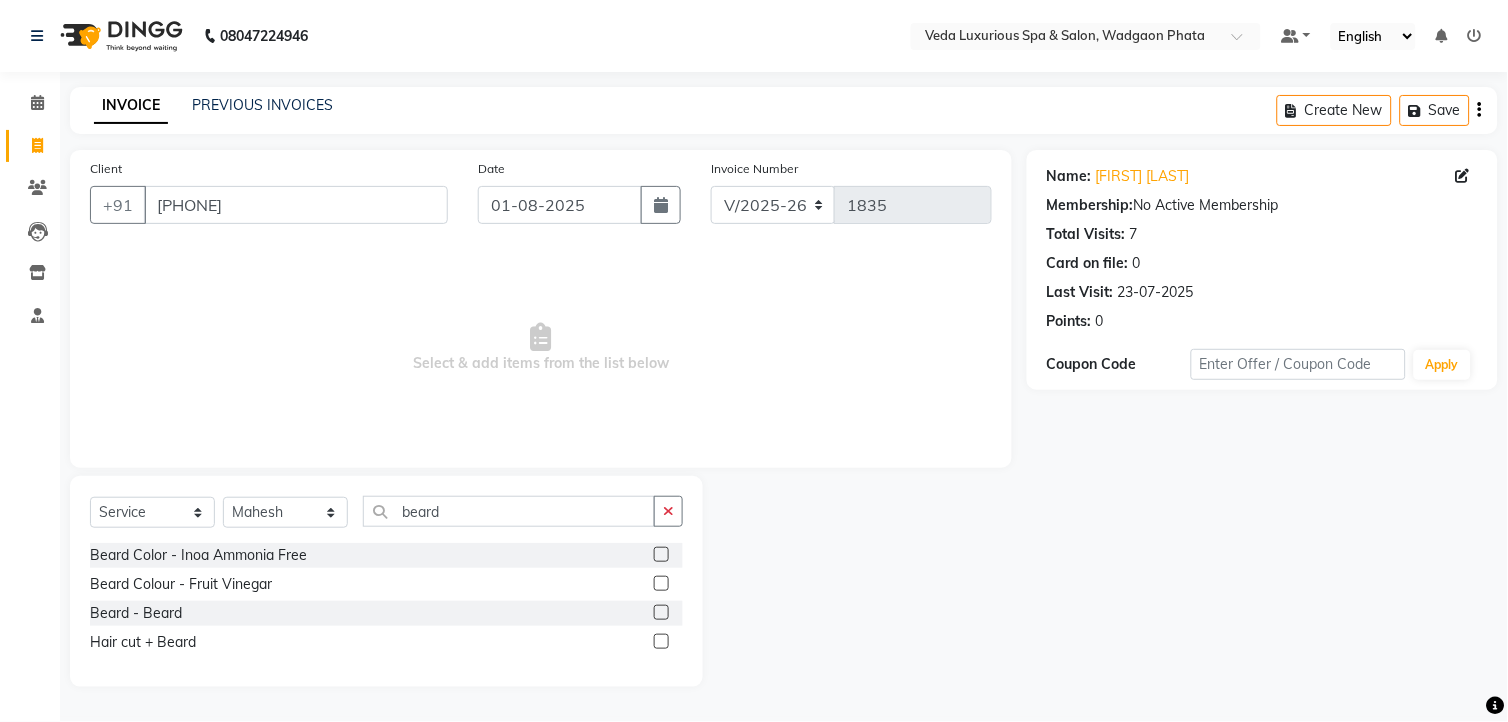 click 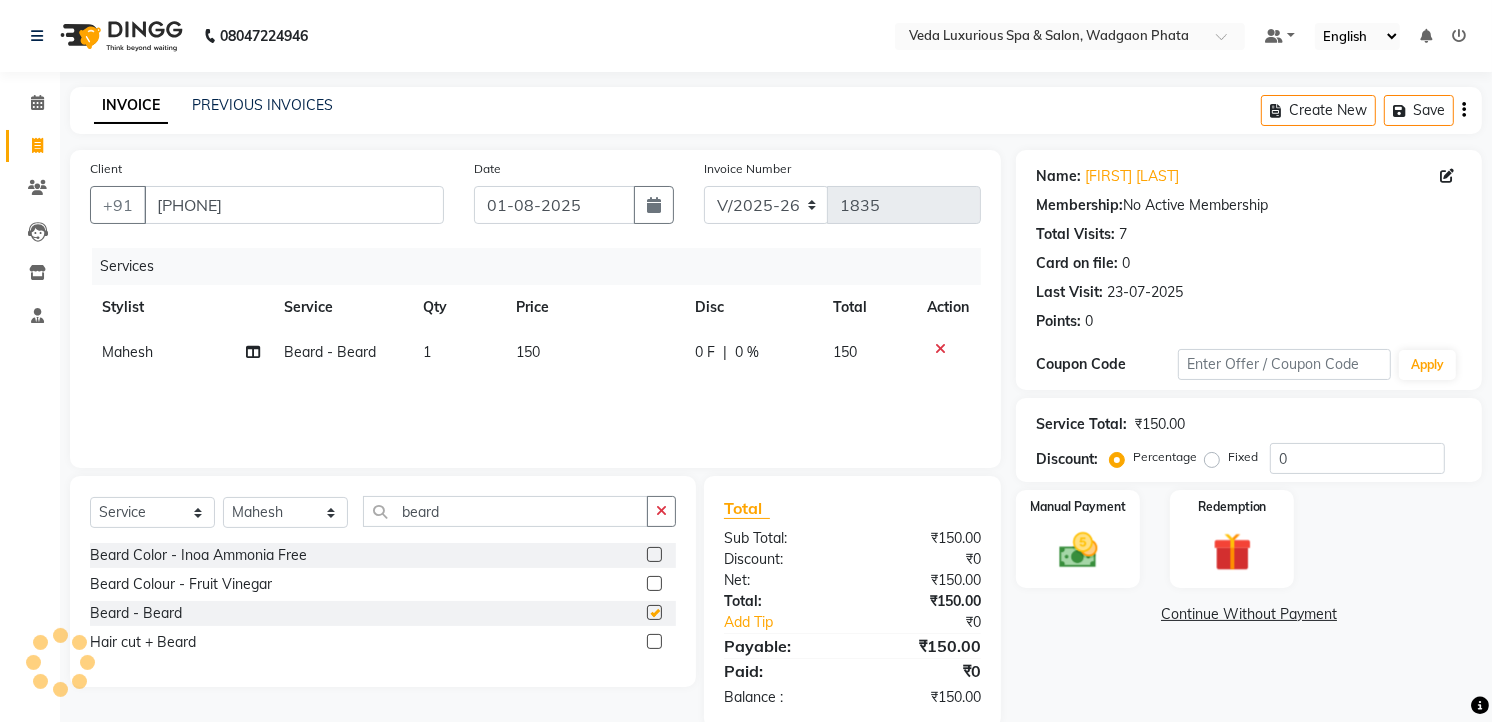 checkbox on "false" 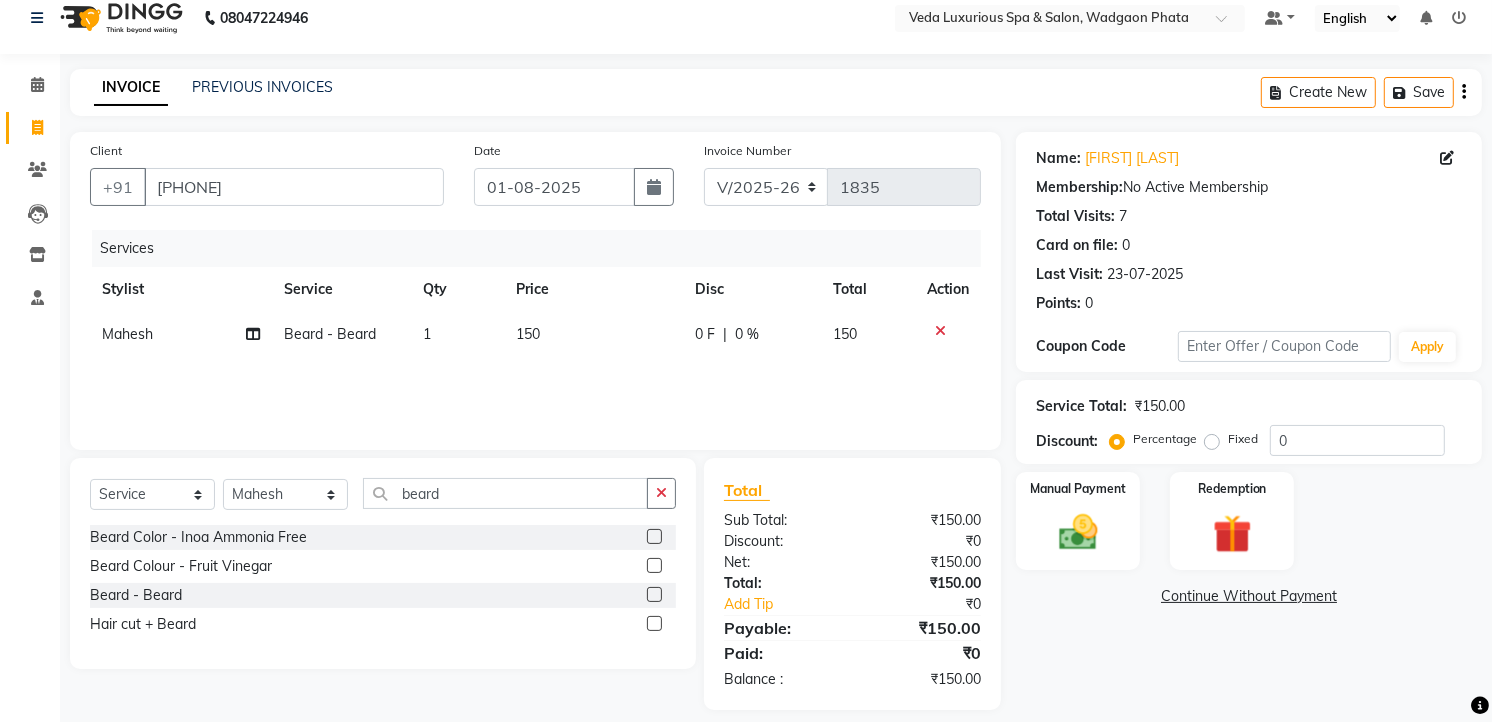 scroll, scrollTop: 36, scrollLeft: 0, axis: vertical 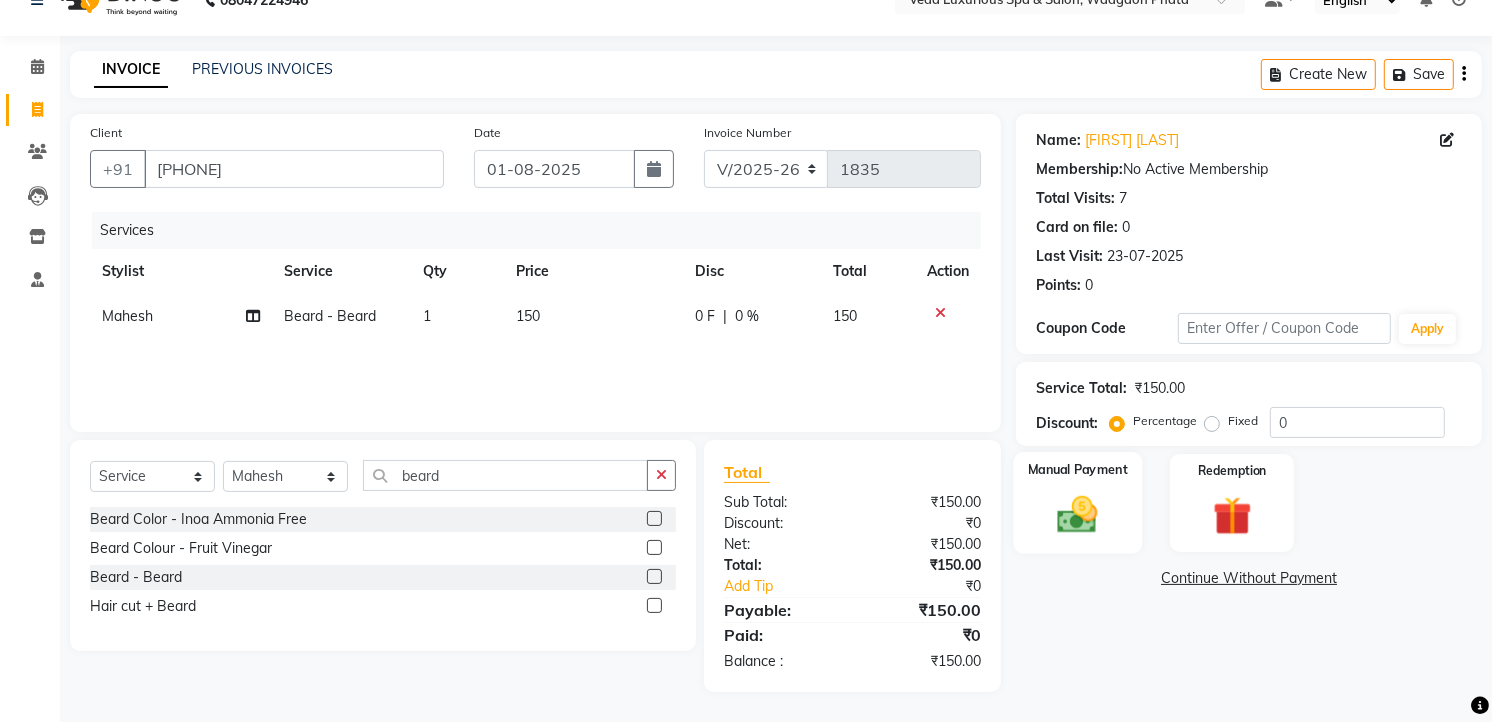 click 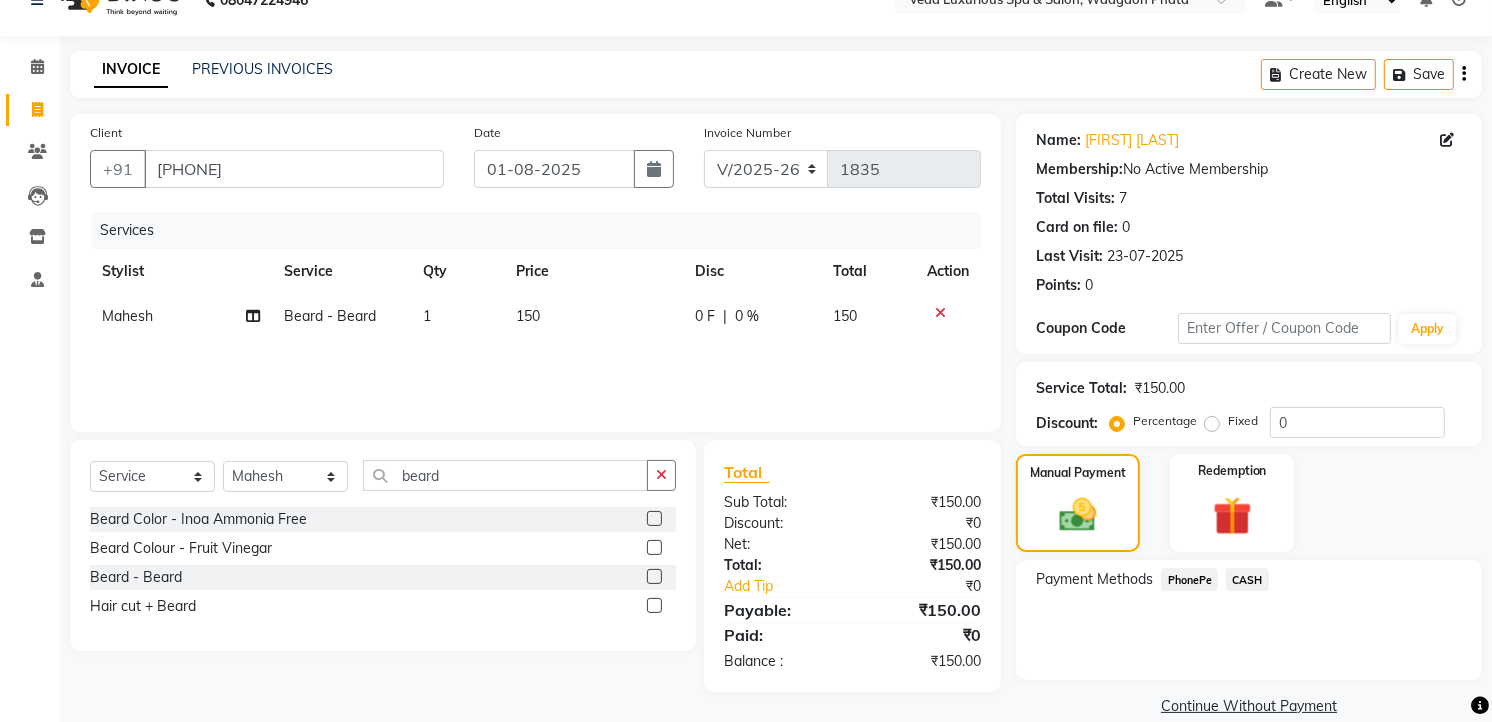 click on "PhonePe" 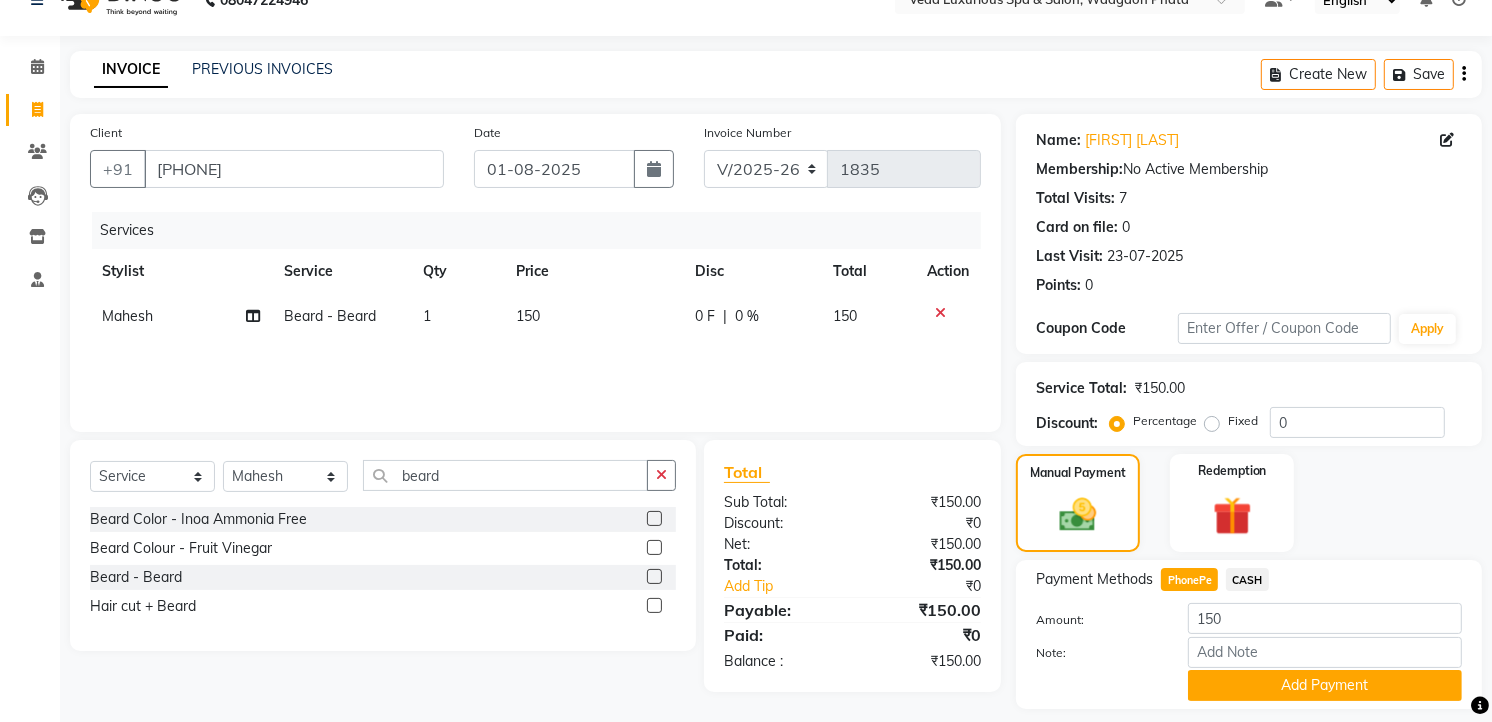 scroll, scrollTop: 94, scrollLeft: 0, axis: vertical 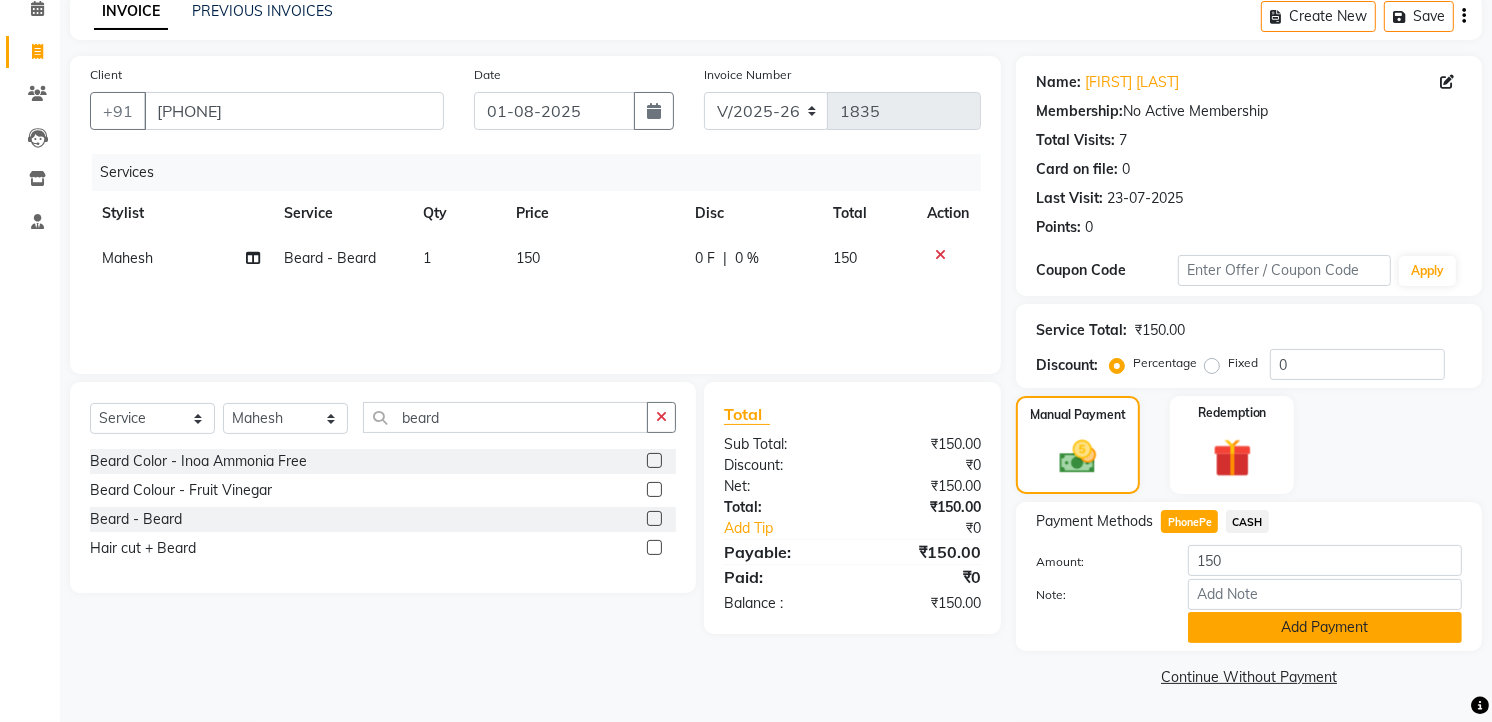 click on "Add Payment" 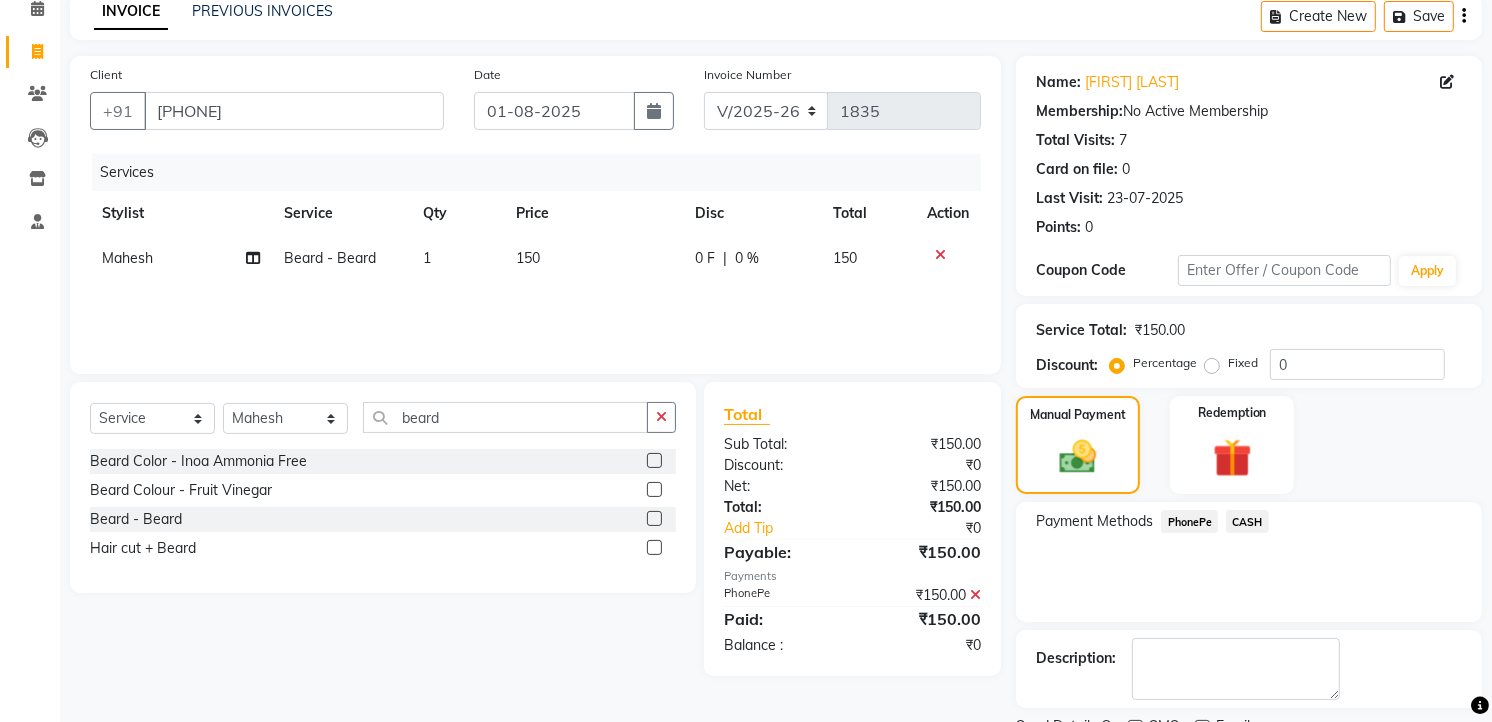 scroll, scrollTop: 177, scrollLeft: 0, axis: vertical 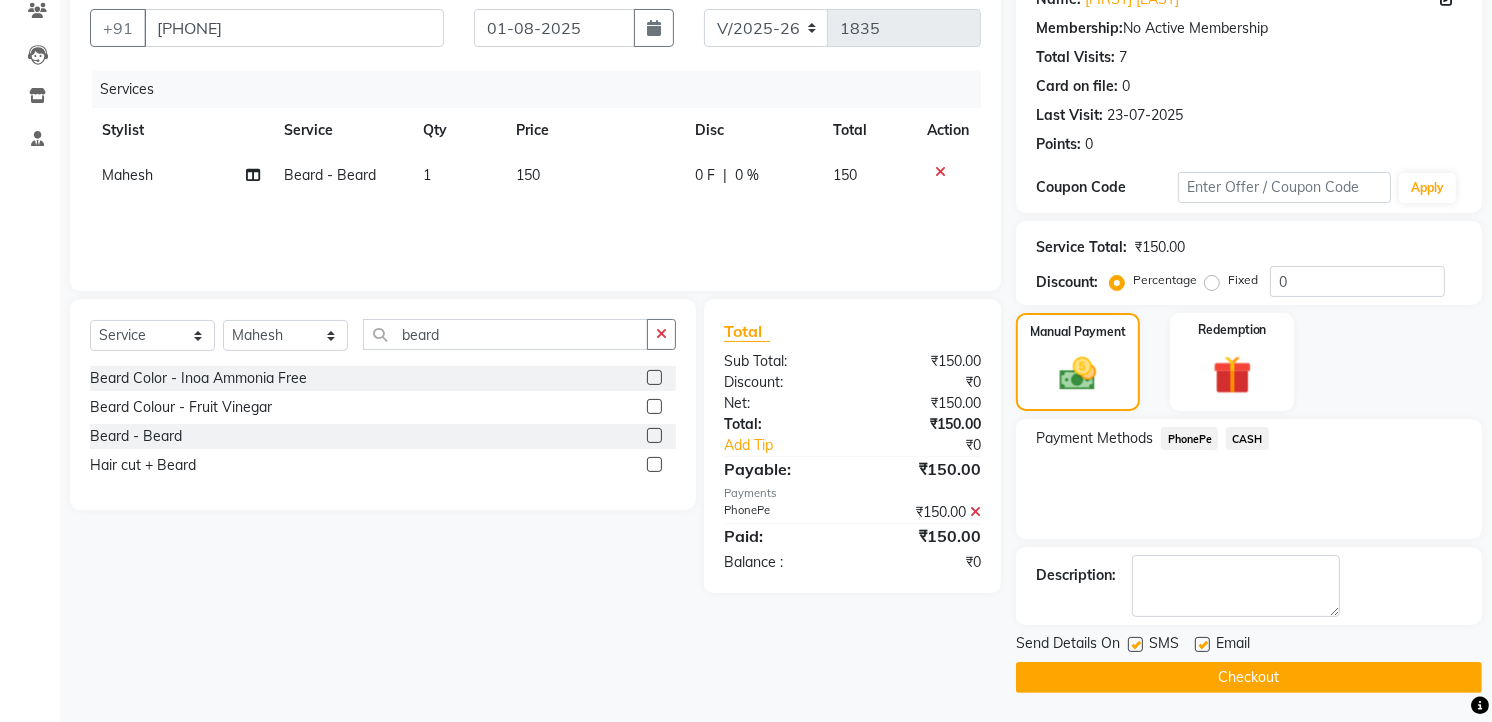 click on "Checkout" 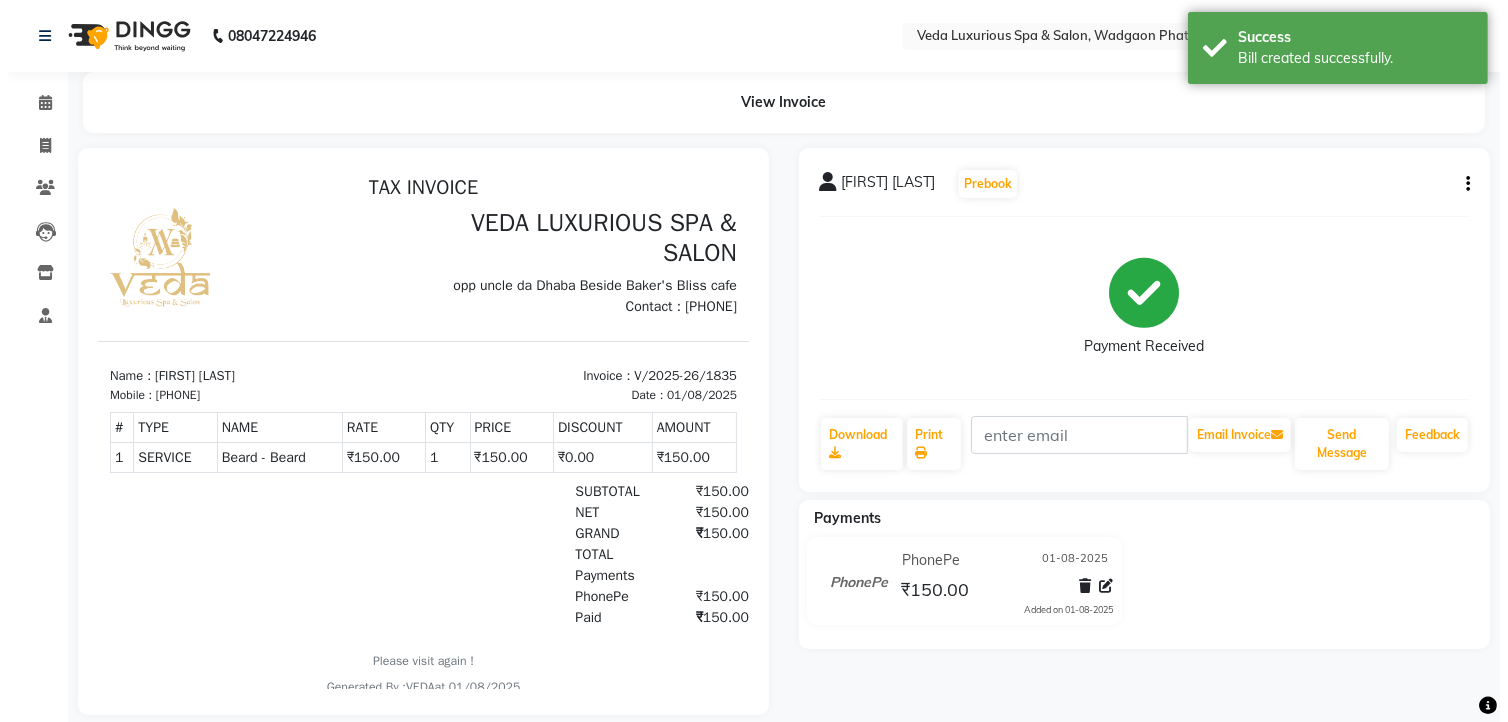 scroll, scrollTop: 0, scrollLeft: 0, axis: both 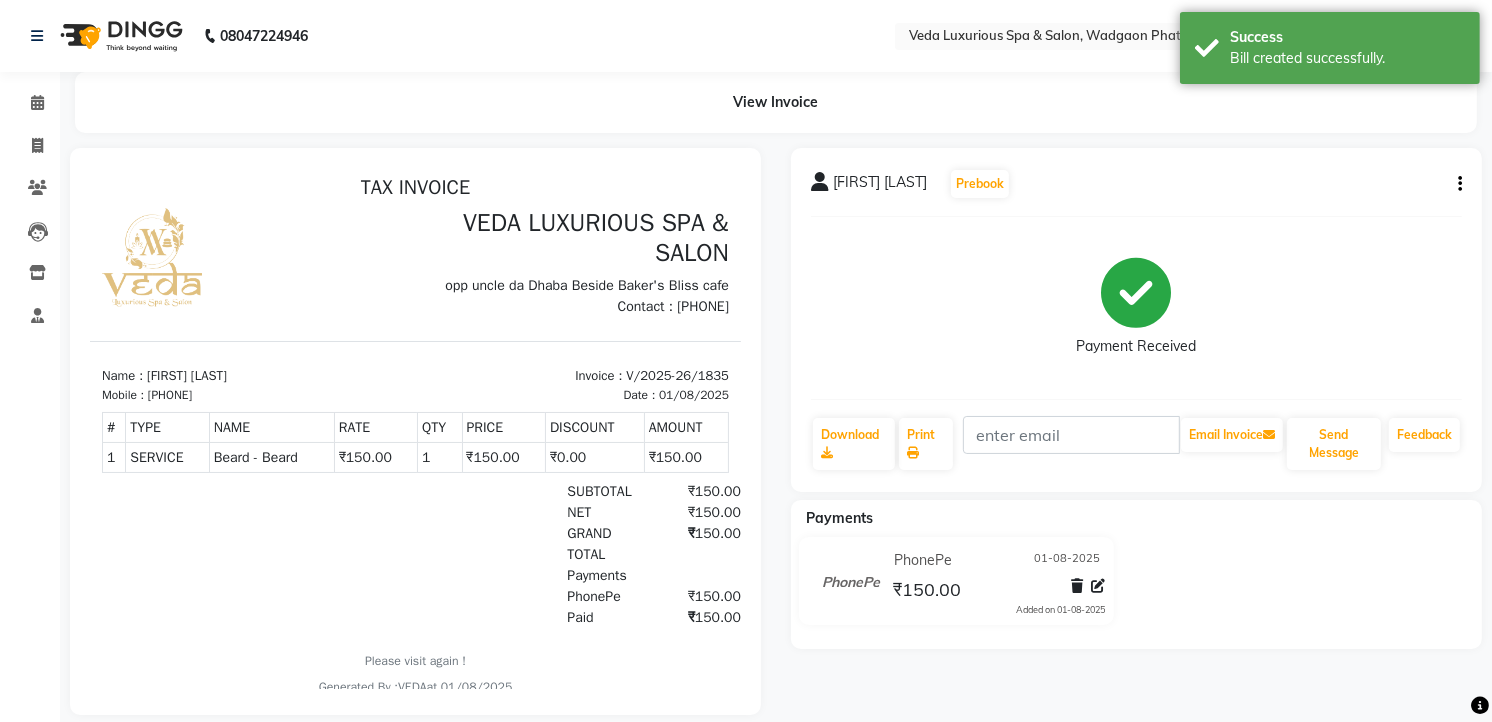 select on "service" 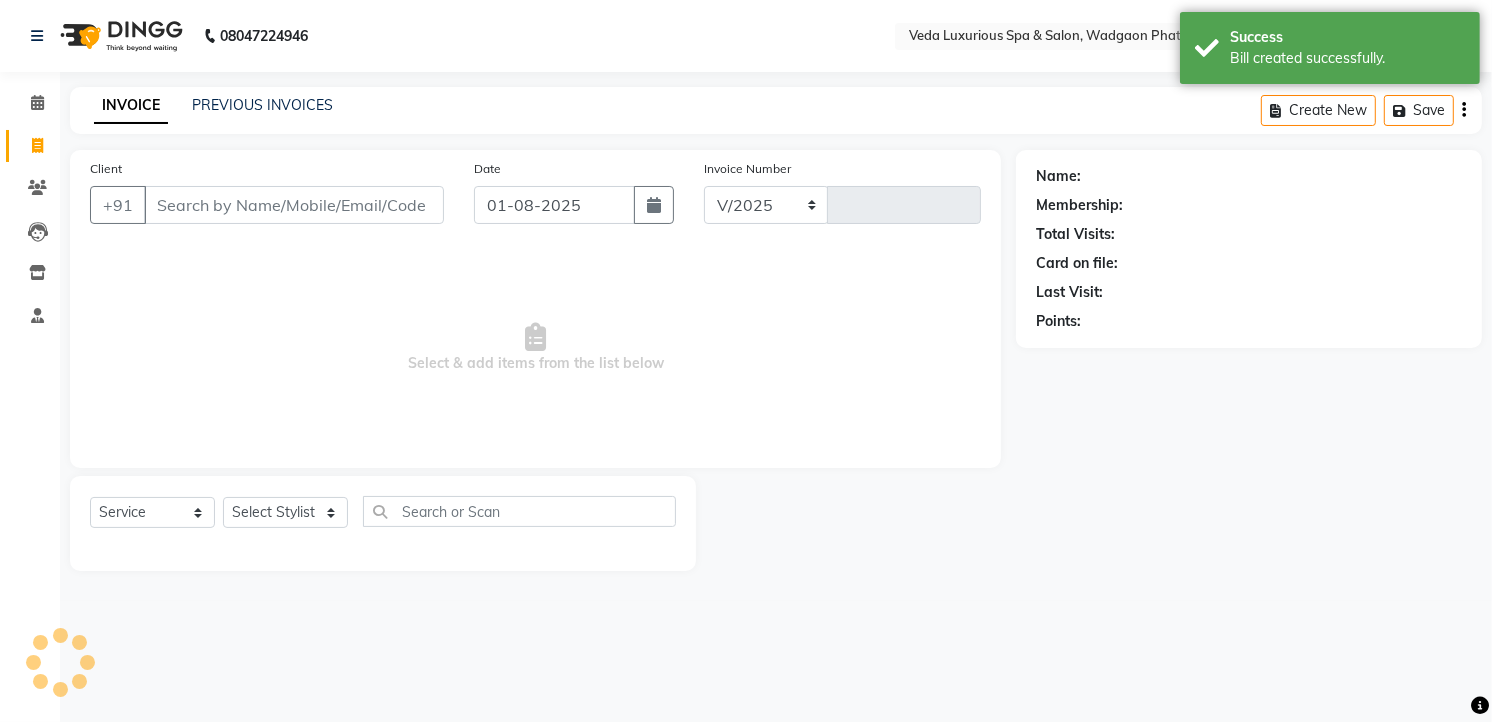 select on "4666" 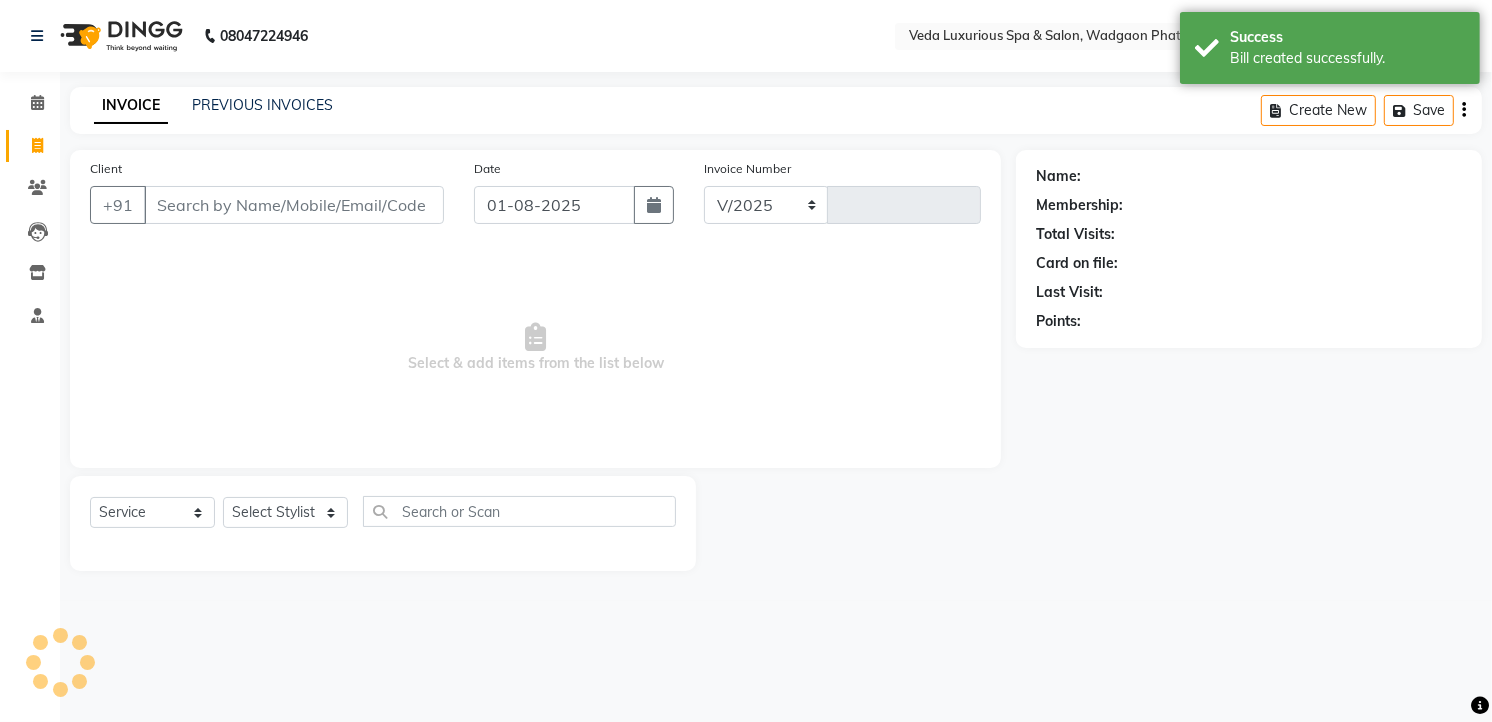 type on "1836" 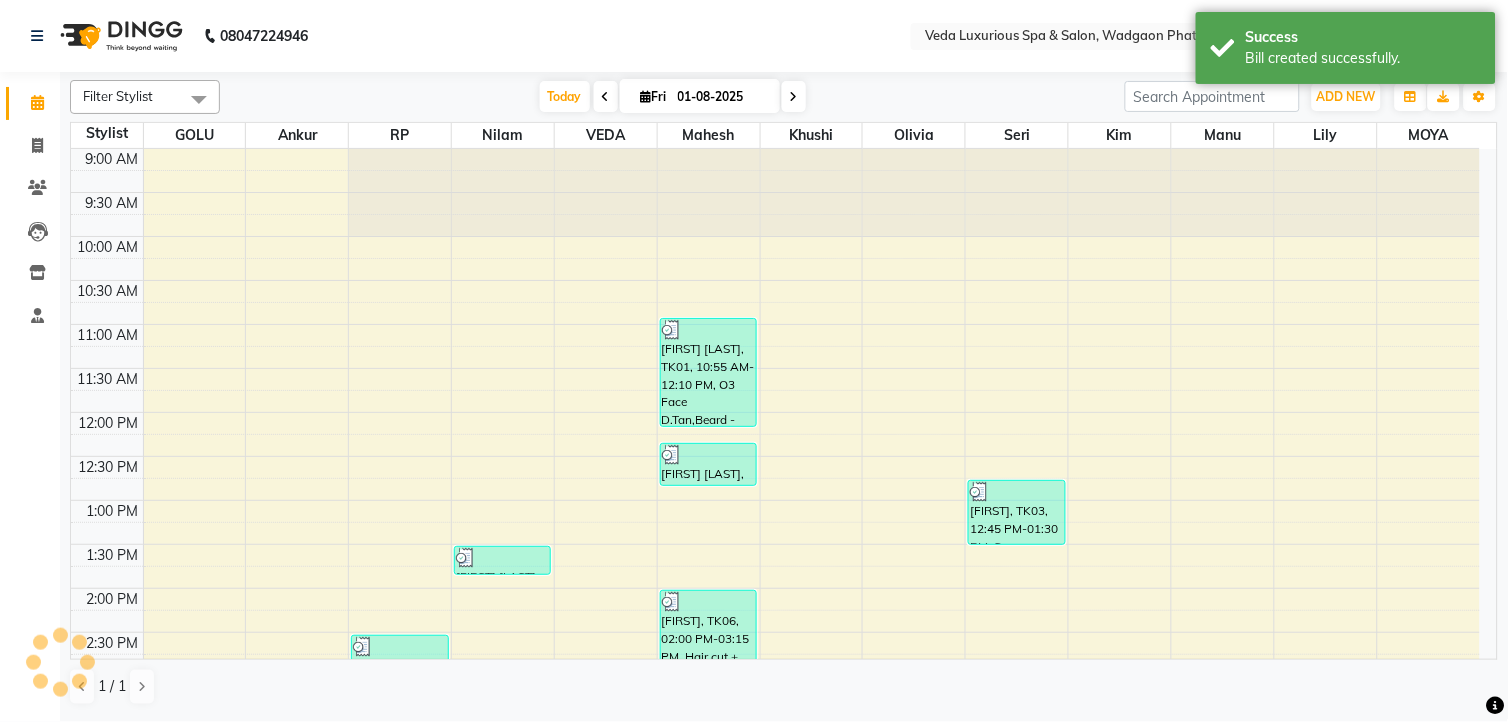 scroll, scrollTop: 0, scrollLeft: 0, axis: both 